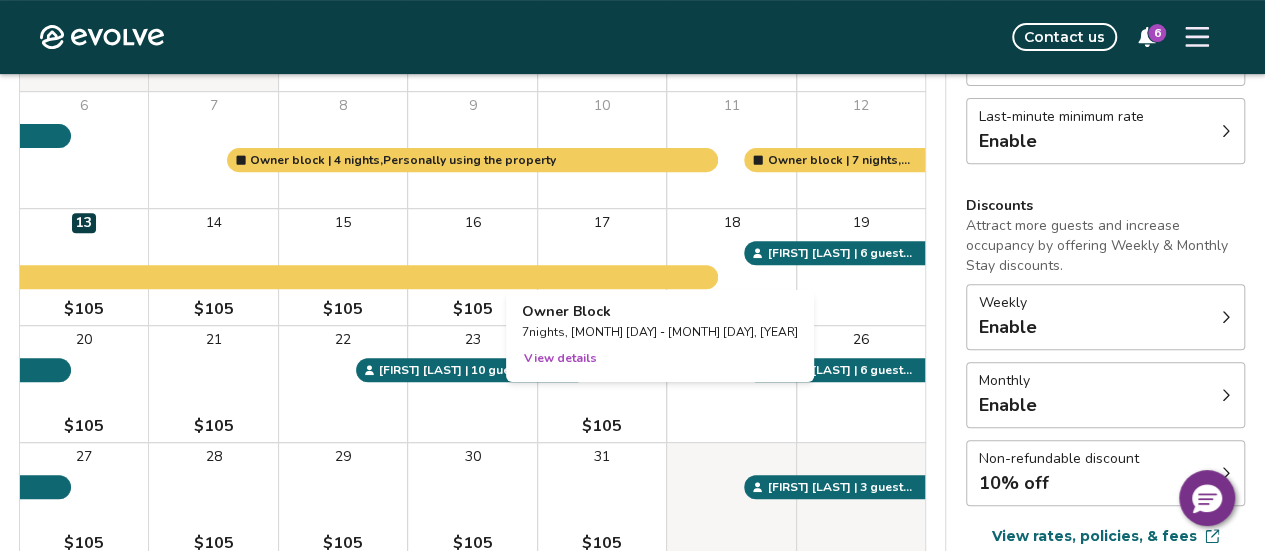 scroll, scrollTop: 328, scrollLeft: 0, axis: vertical 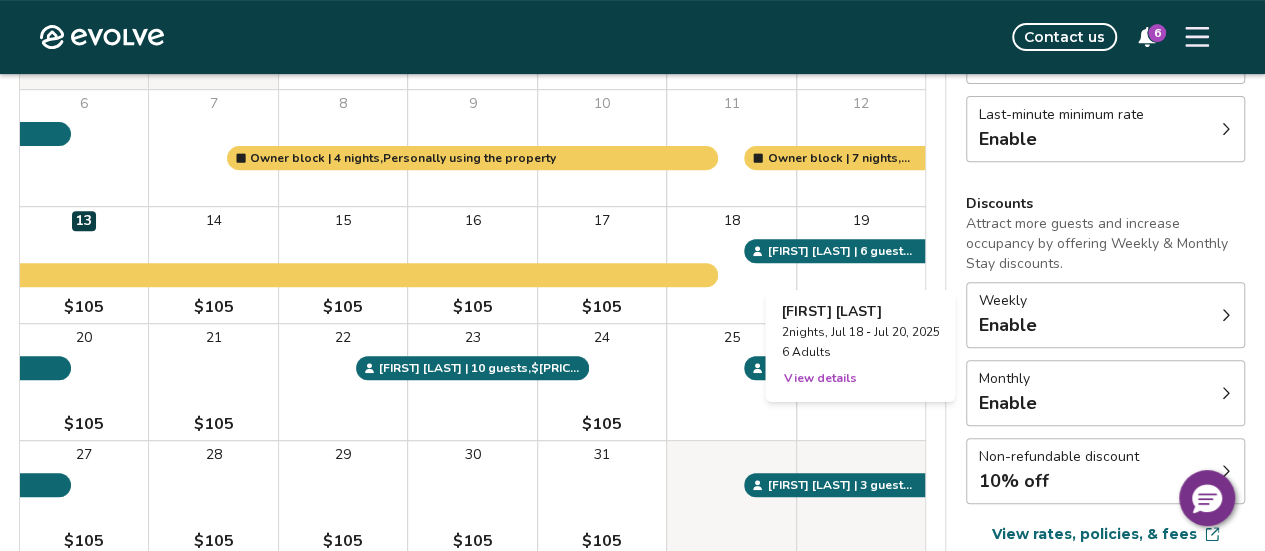click on "19" at bounding box center (861, 265) 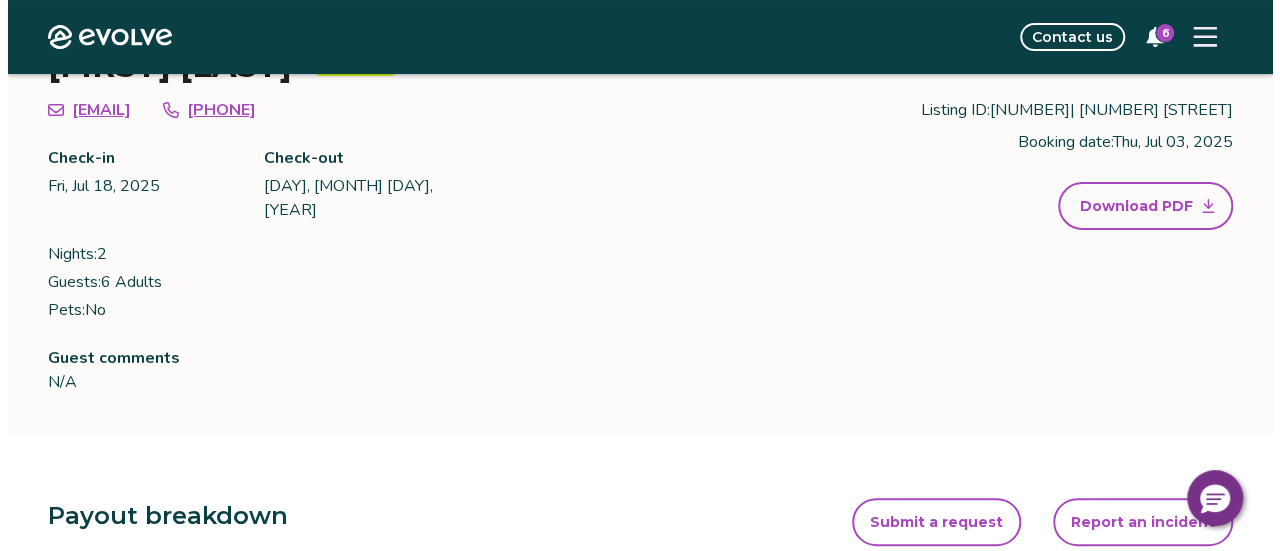 scroll, scrollTop: 143, scrollLeft: 0, axis: vertical 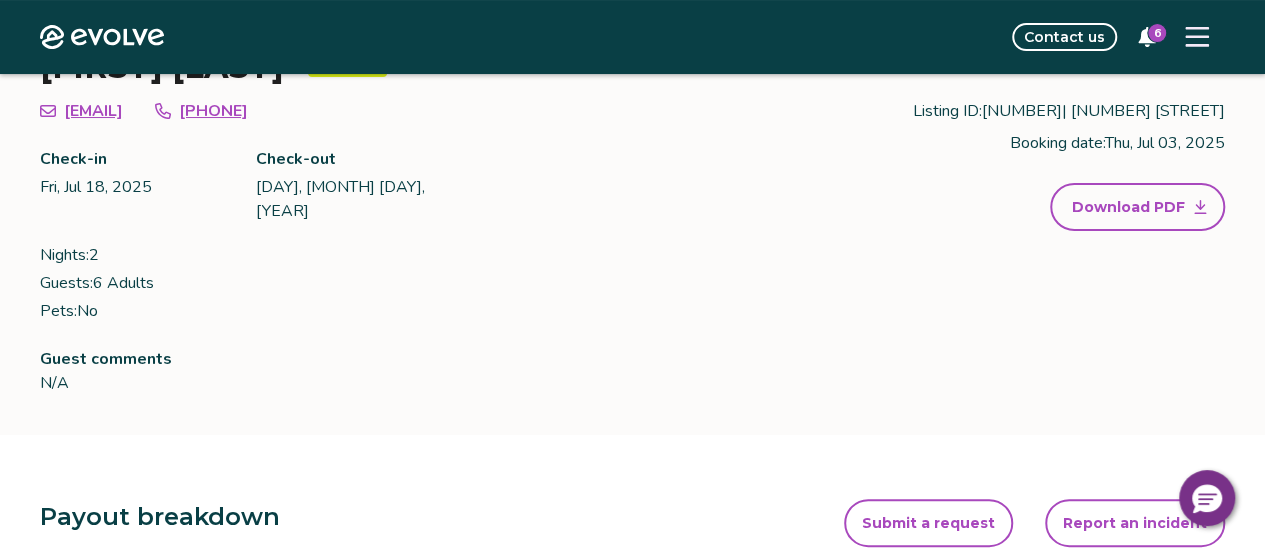 click 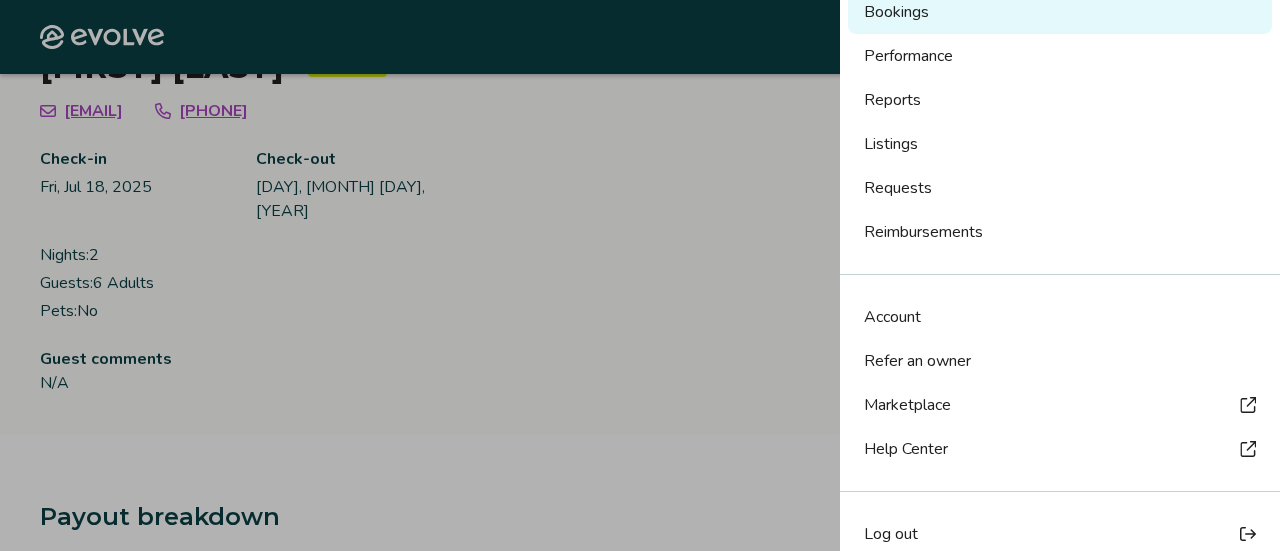 scroll, scrollTop: 172, scrollLeft: 0, axis: vertical 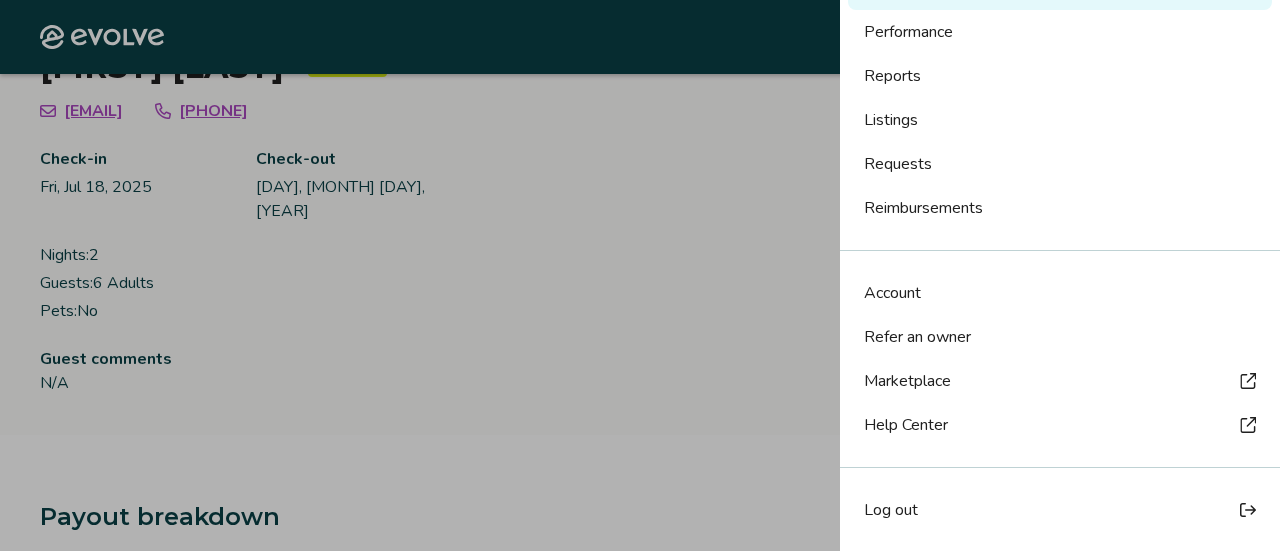 click on "Help Center" at bounding box center [906, 425] 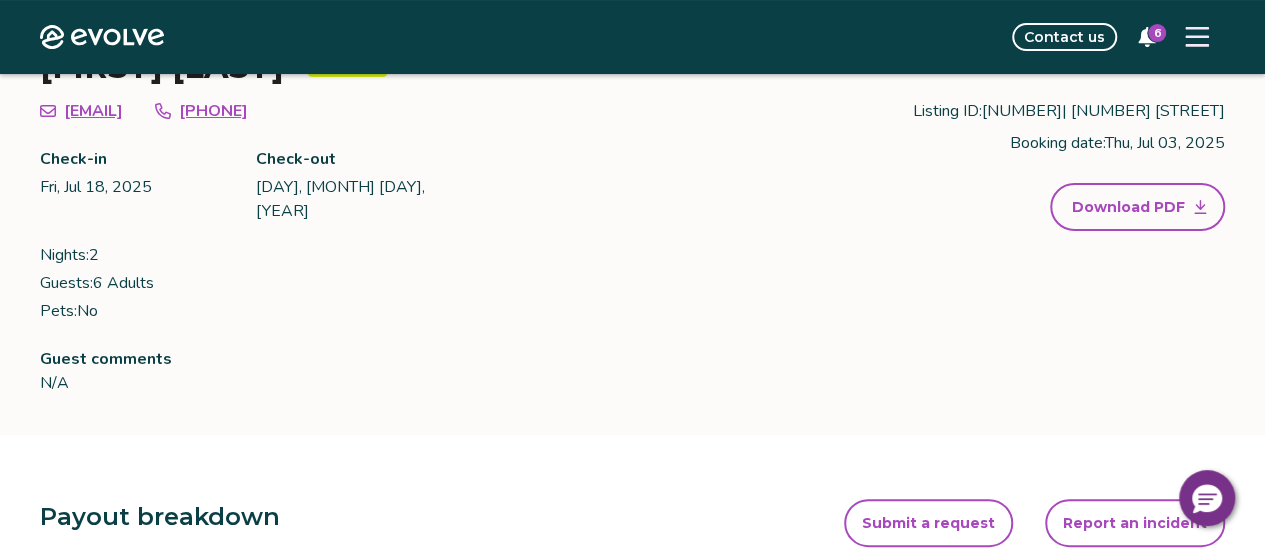 click 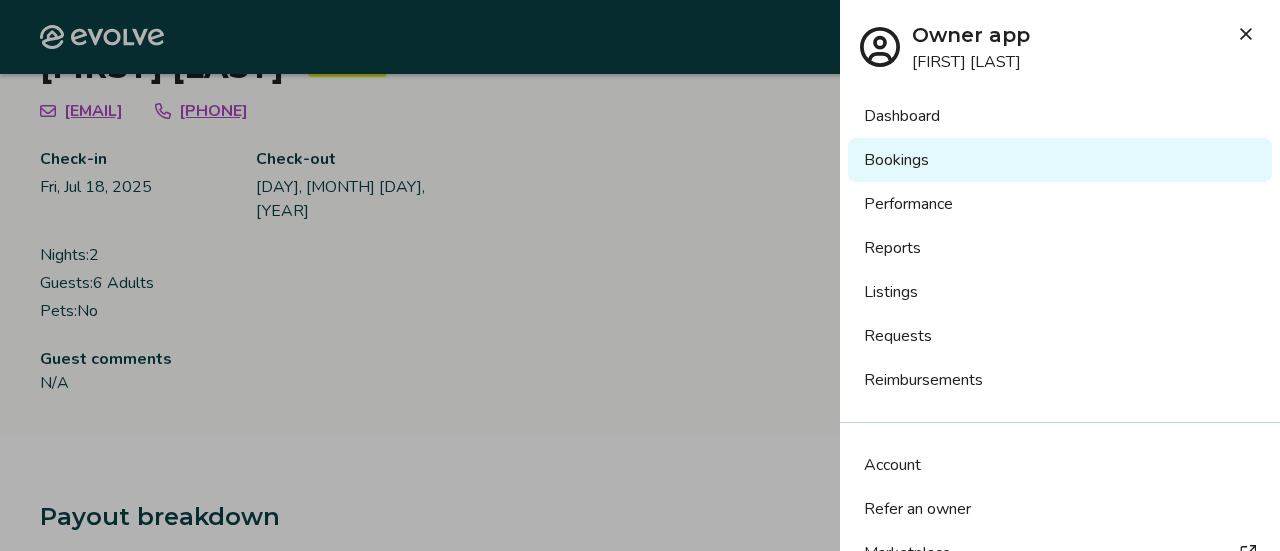click on "Account" at bounding box center (1060, 465) 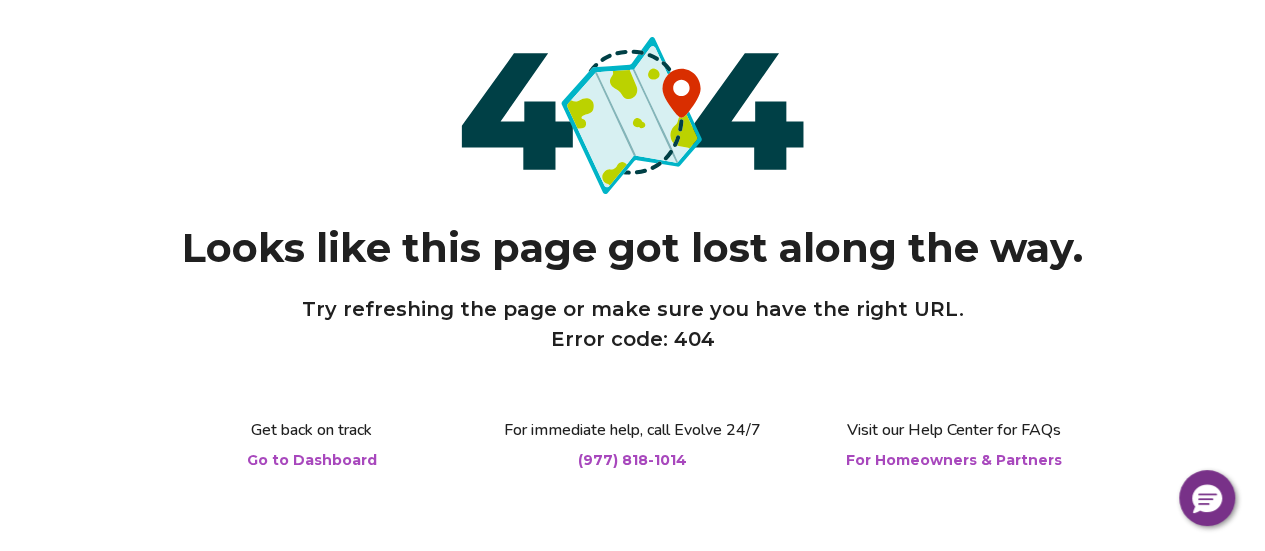 scroll, scrollTop: 45, scrollLeft: 0, axis: vertical 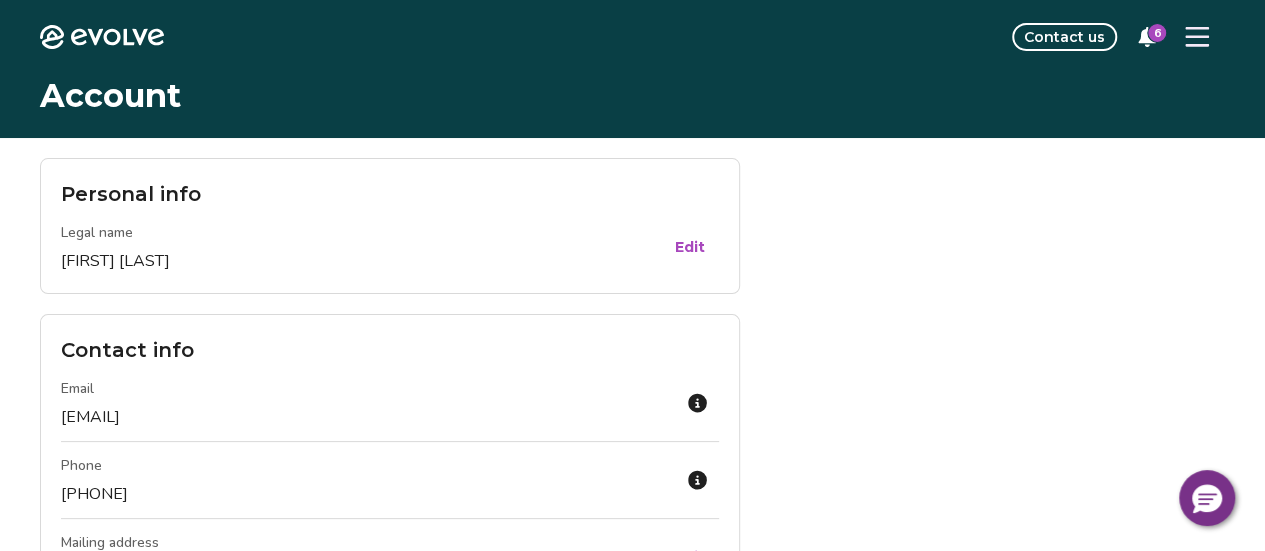 click at bounding box center [1197, 37] 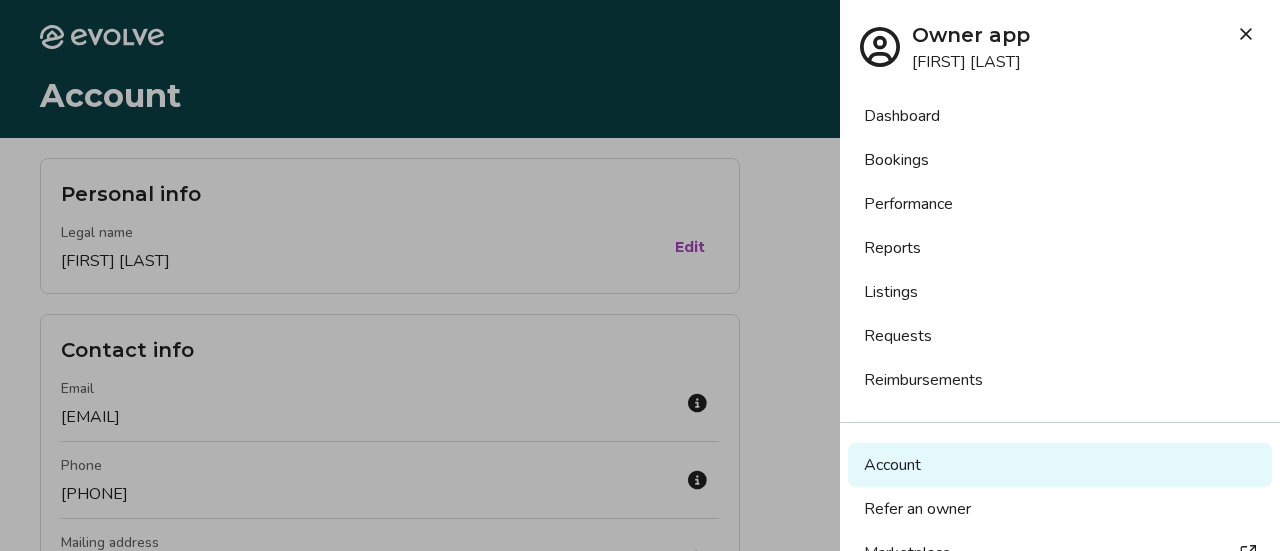click on "Bookings" at bounding box center [1060, 160] 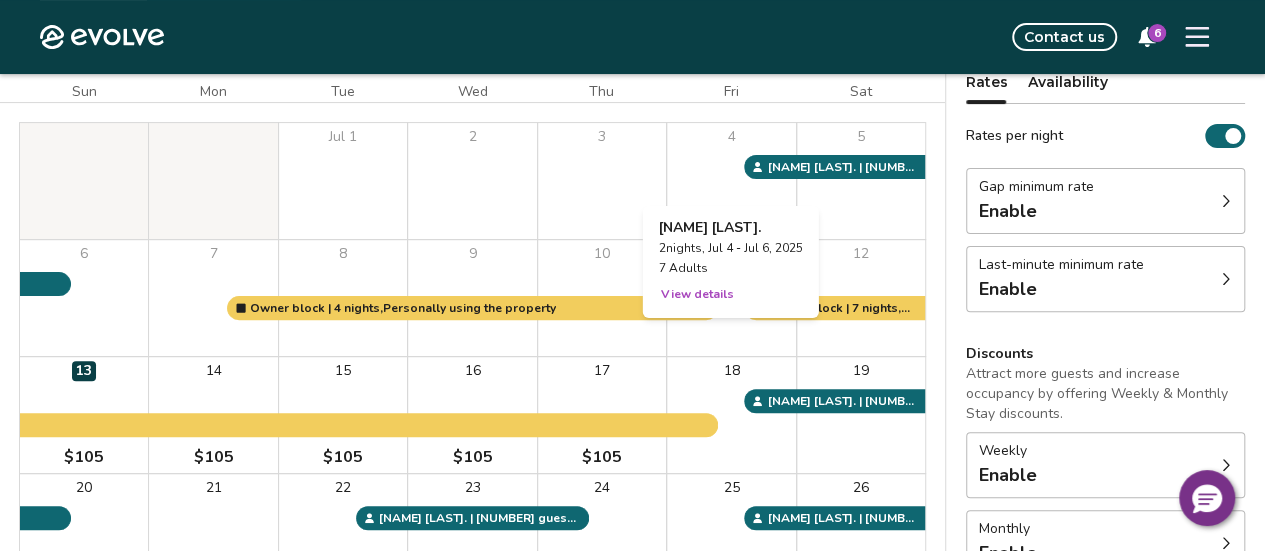 scroll, scrollTop: 179, scrollLeft: 0, axis: vertical 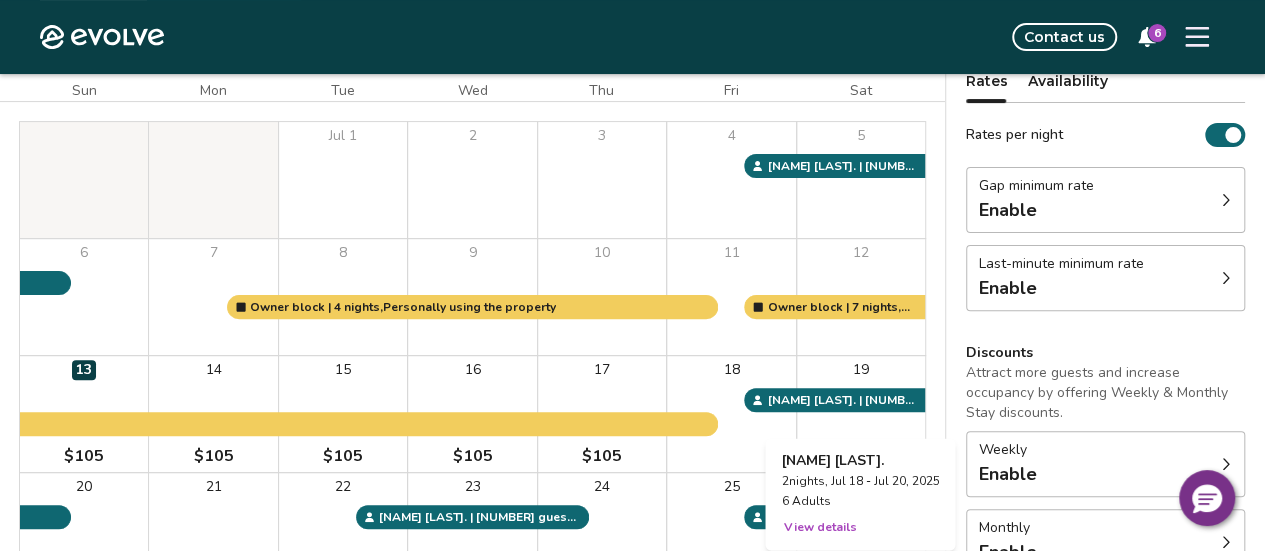 click on "19" at bounding box center [861, 414] 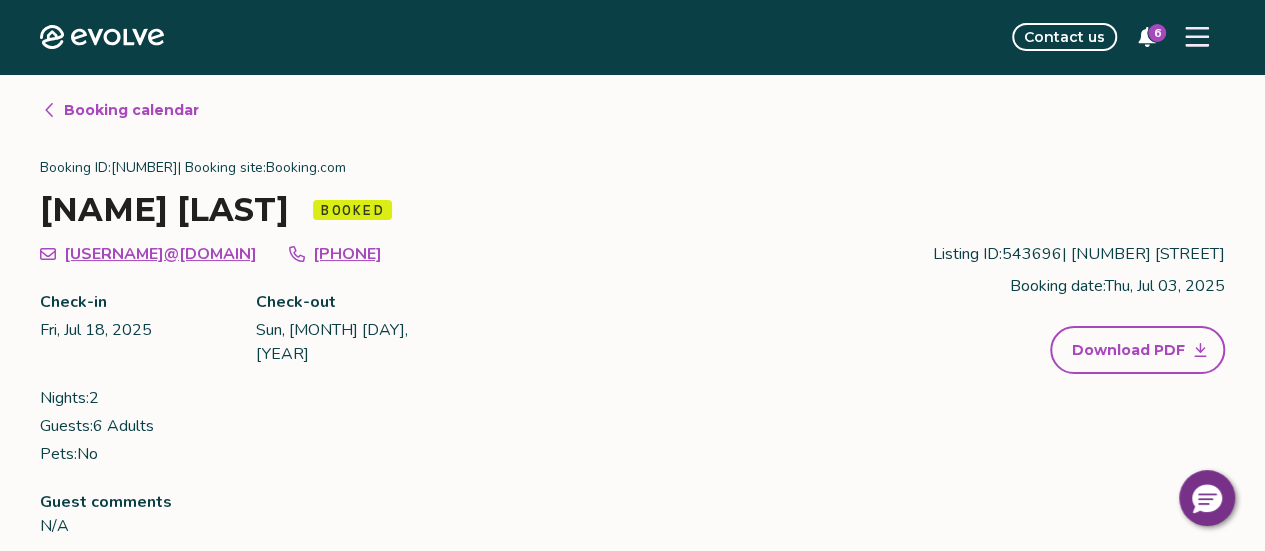 click 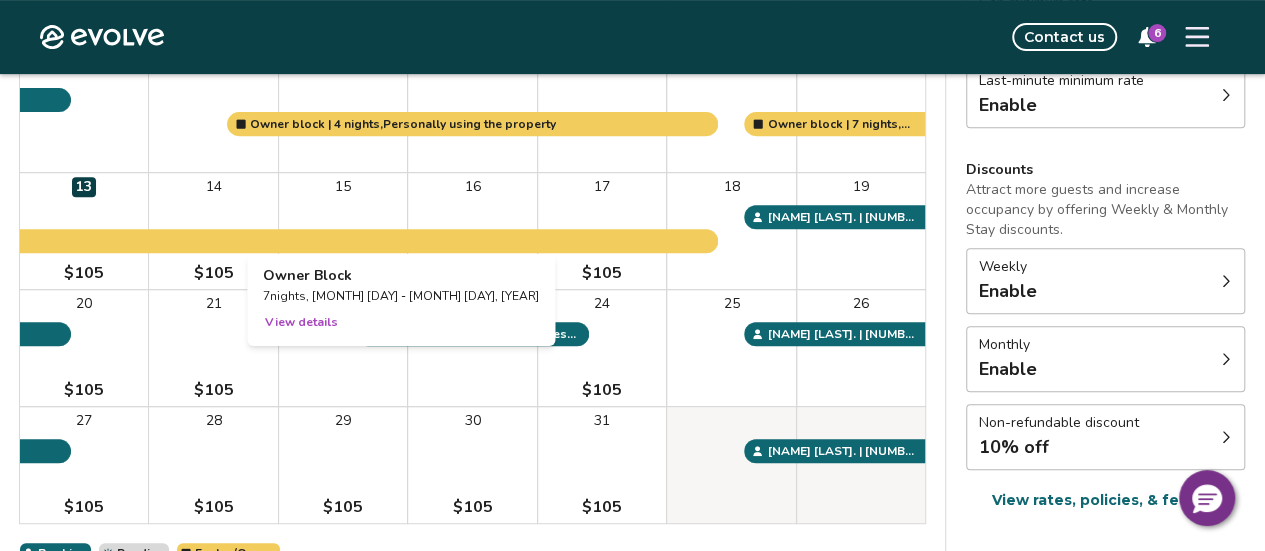 scroll, scrollTop: 365, scrollLeft: 0, axis: vertical 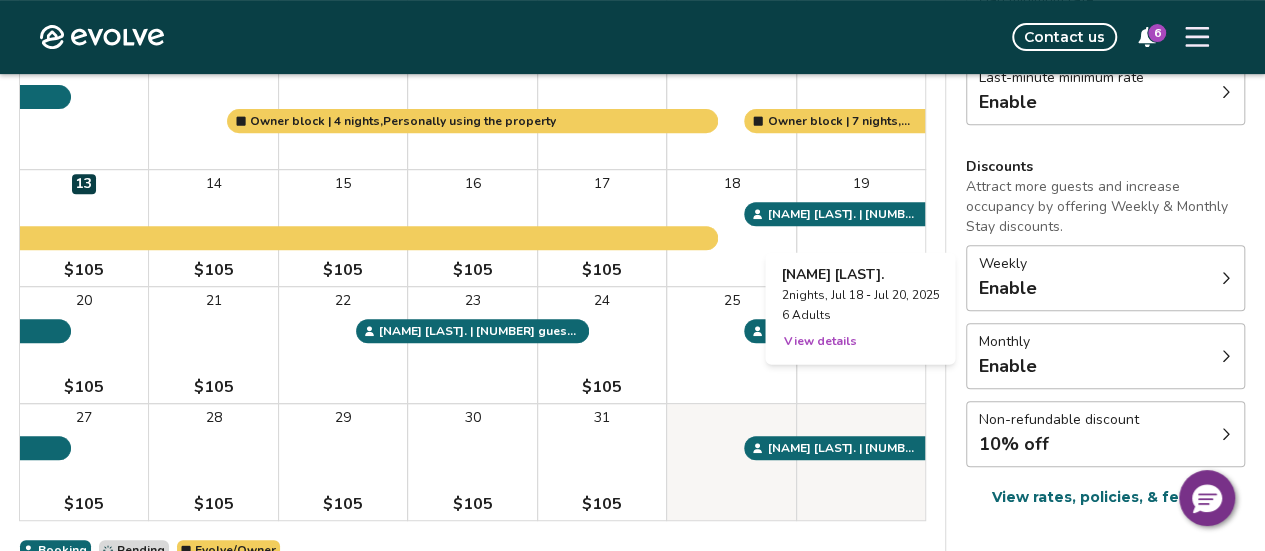 click on "19" at bounding box center [861, 228] 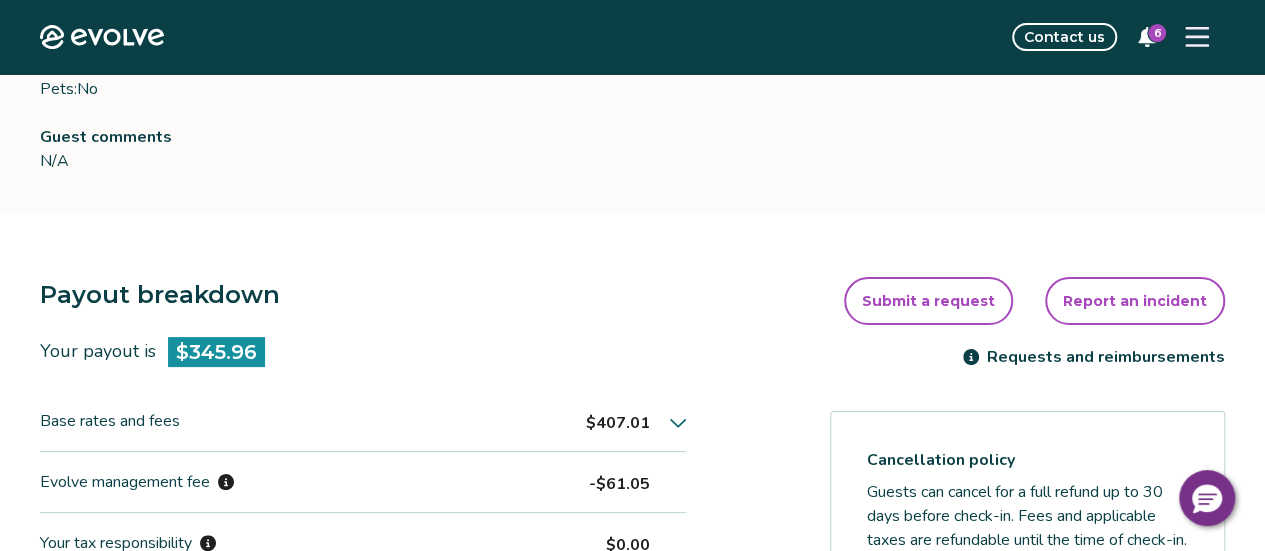 scroll, scrollTop: 0, scrollLeft: 0, axis: both 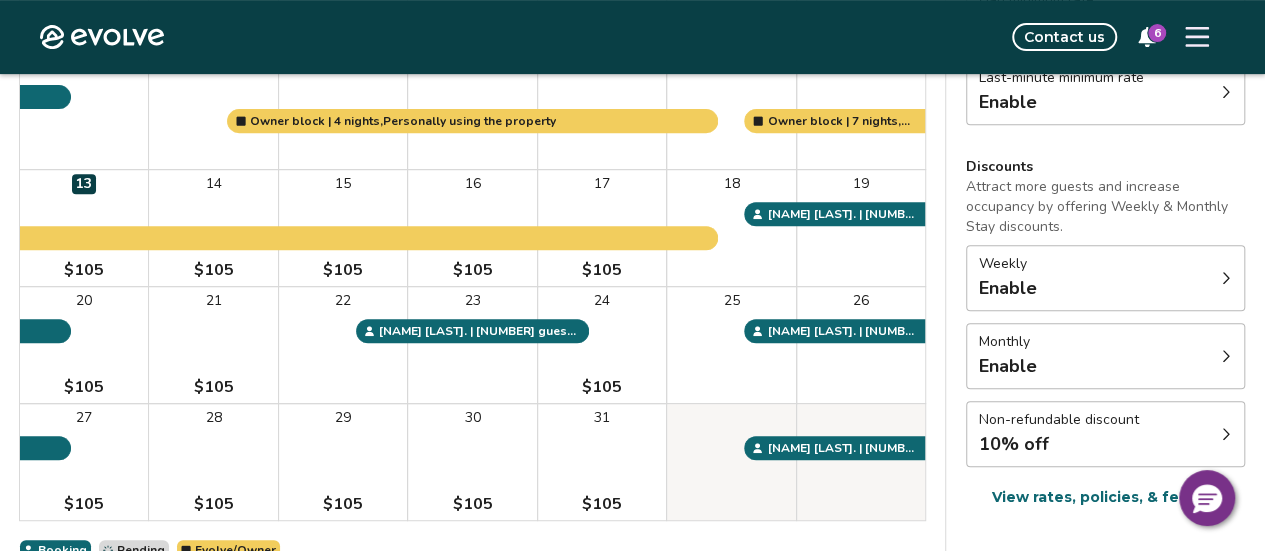 click on "6" at bounding box center (1147, 37) 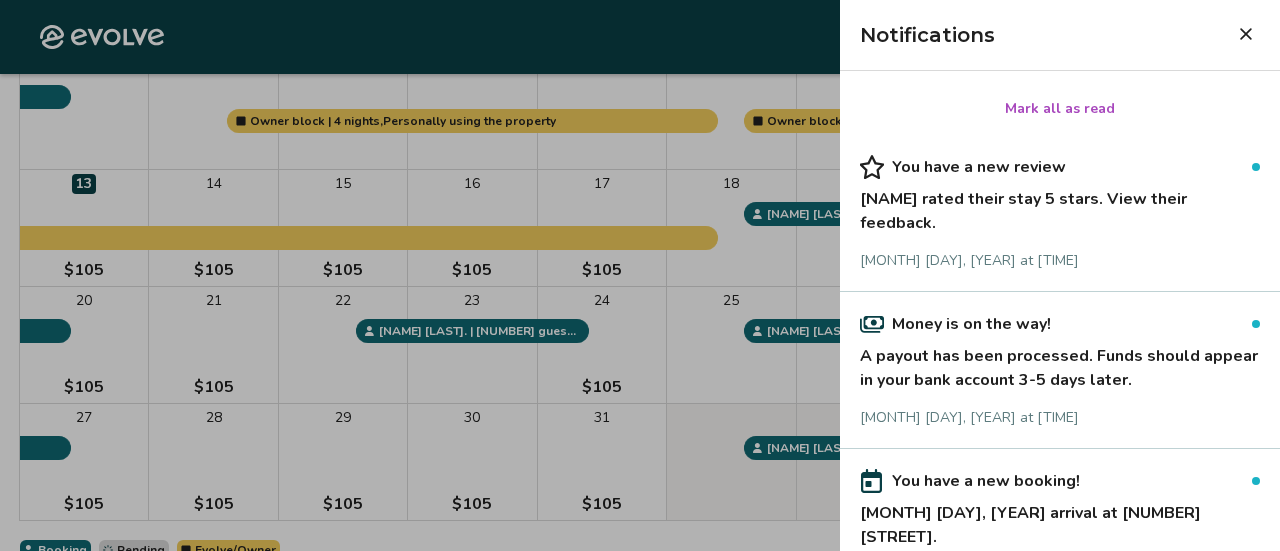 click on "You have a new review" at bounding box center (1060, 167) 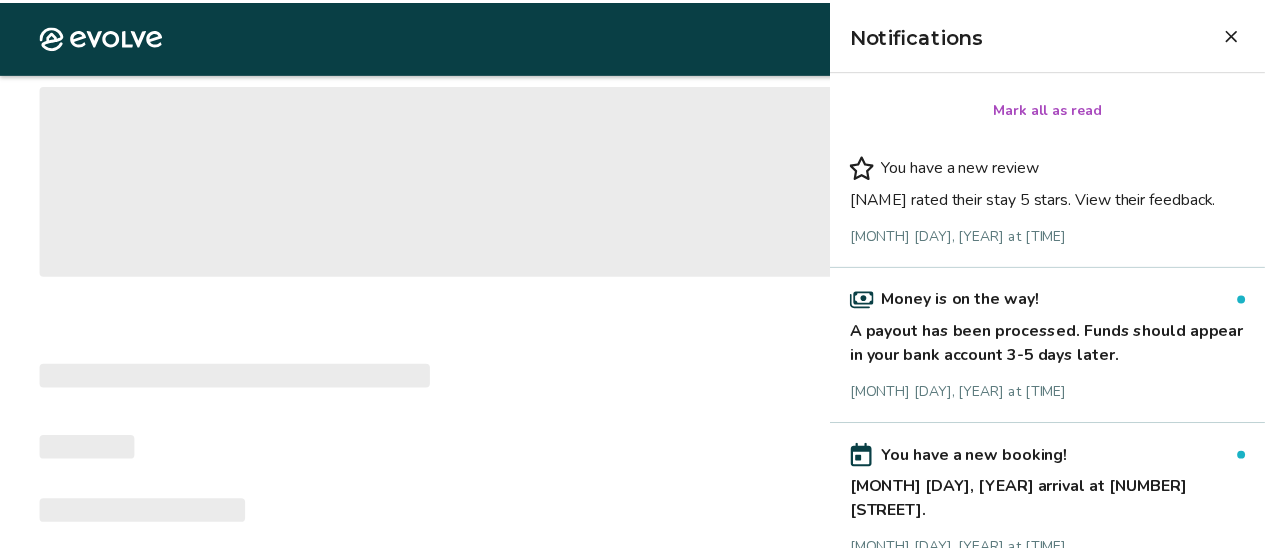 scroll, scrollTop: 0, scrollLeft: 0, axis: both 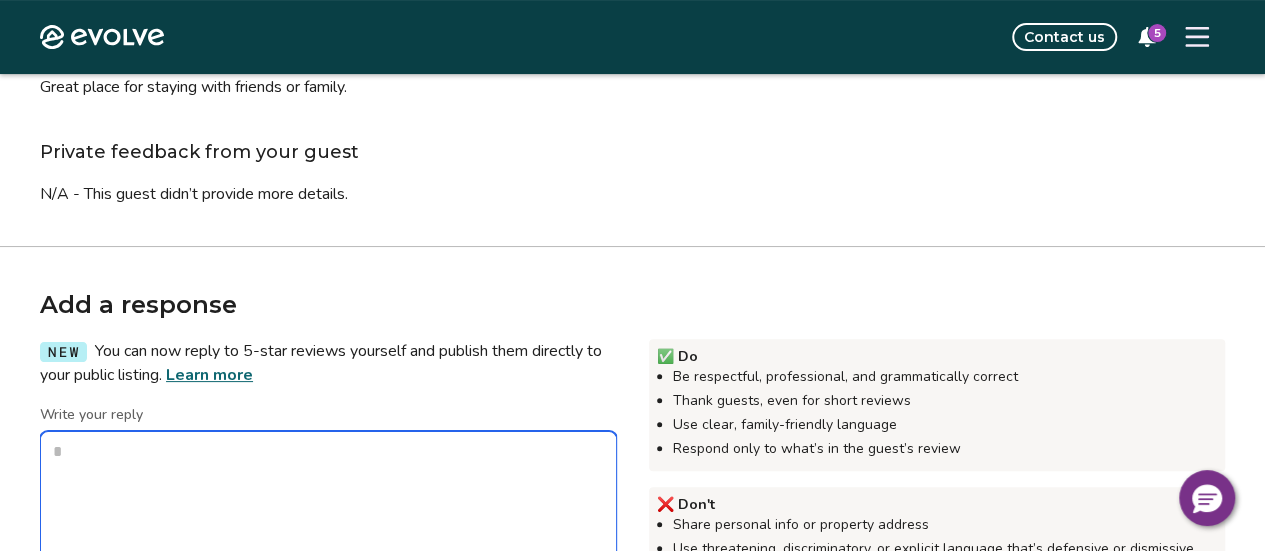 click on "Write your reply" at bounding box center (328, 531) 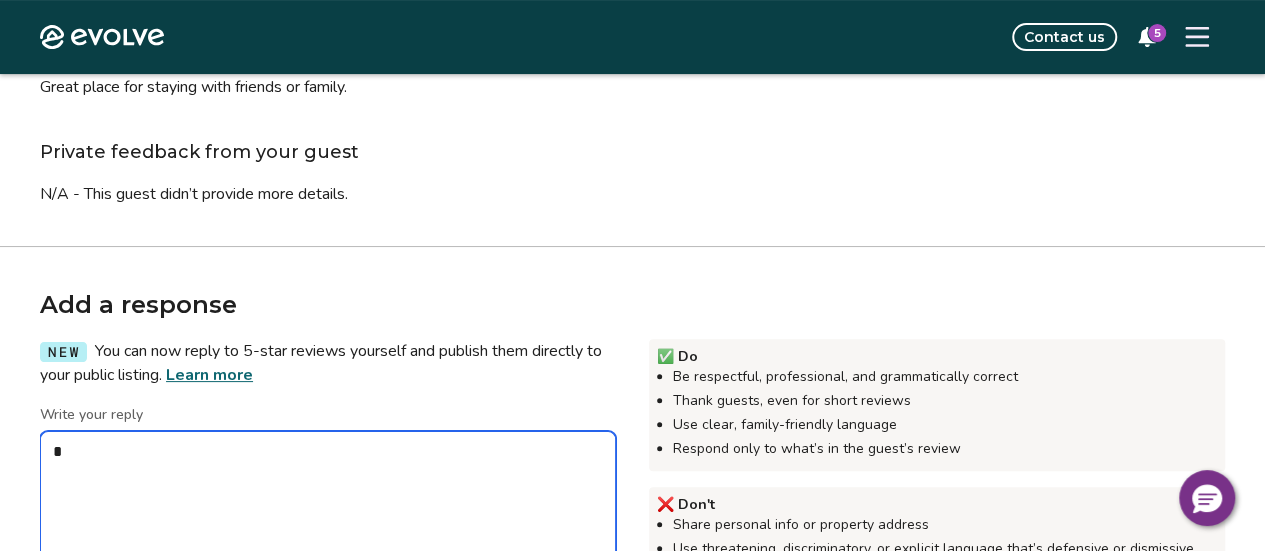 type on "*" 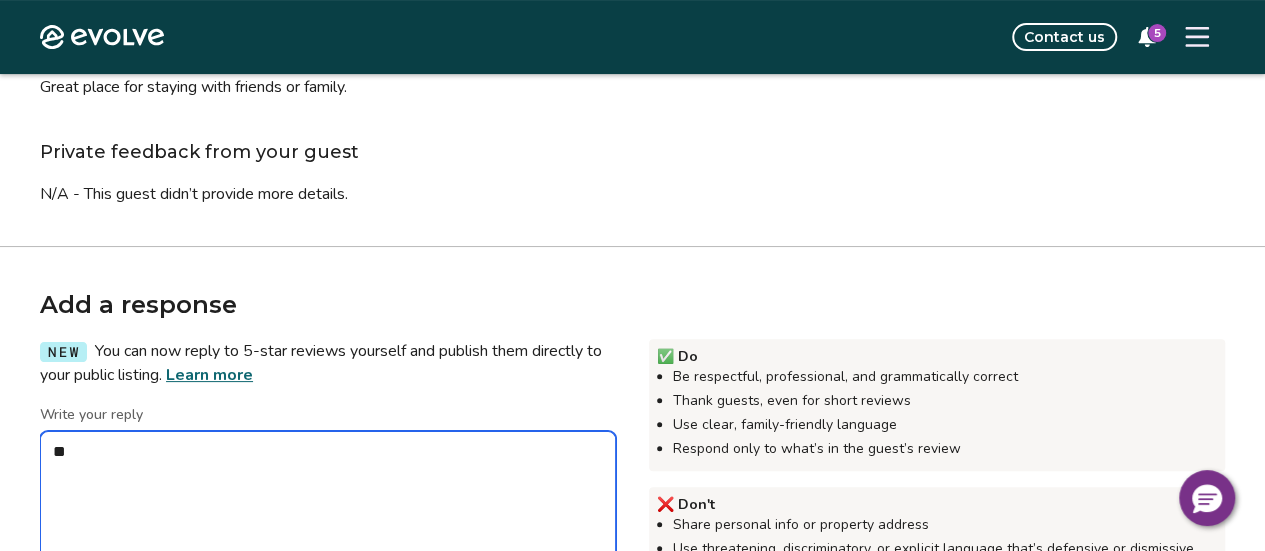 type on "*" 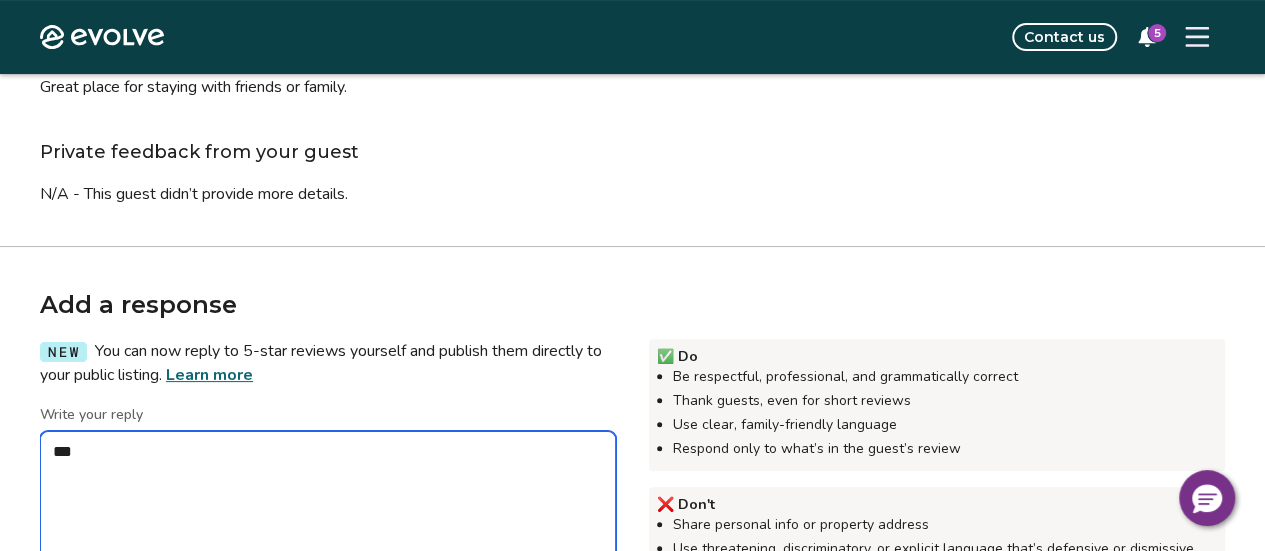 type on "*" 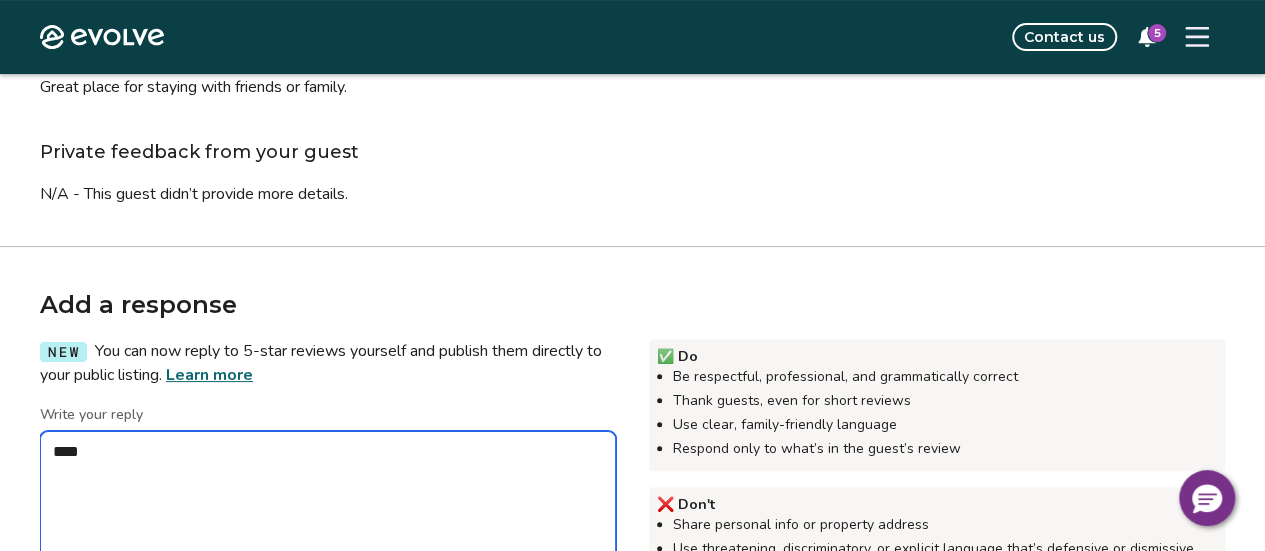 type on "*" 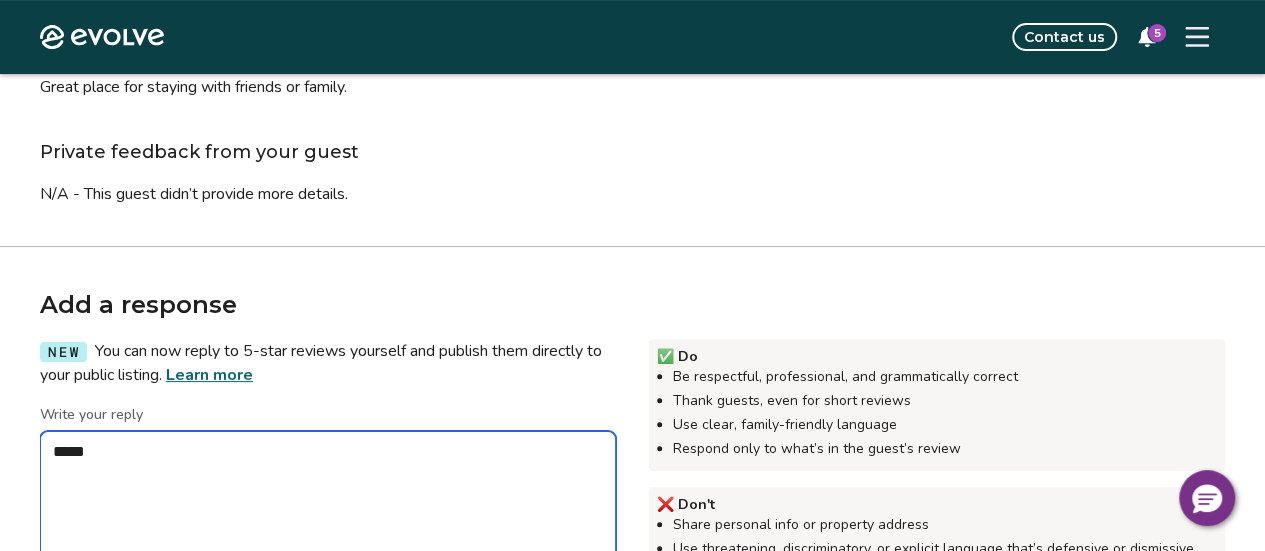 type on "*" 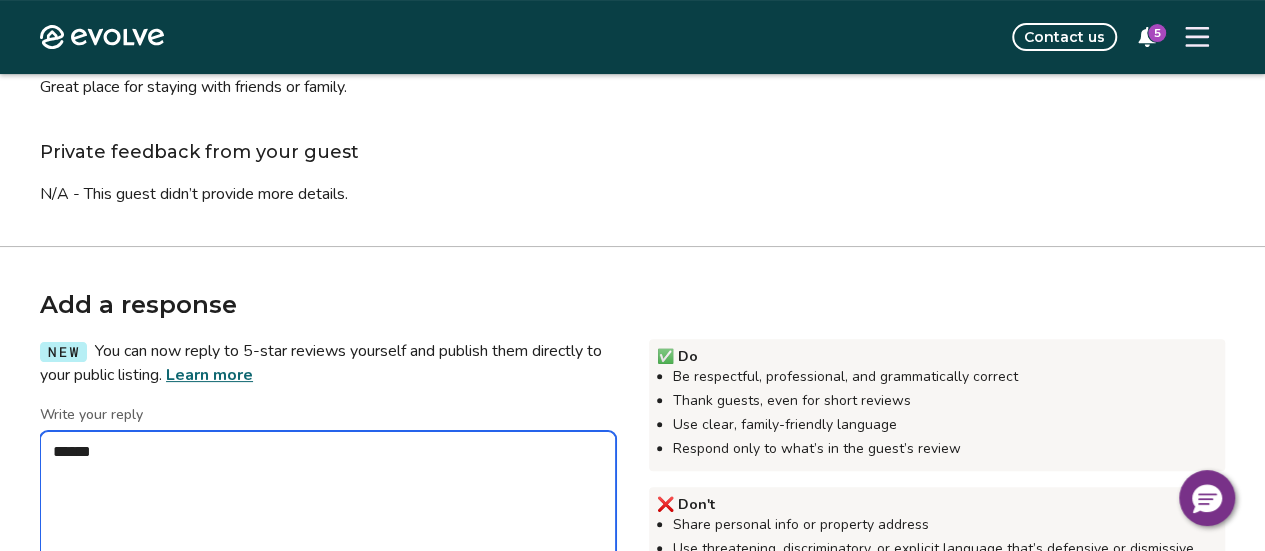 type on "*******" 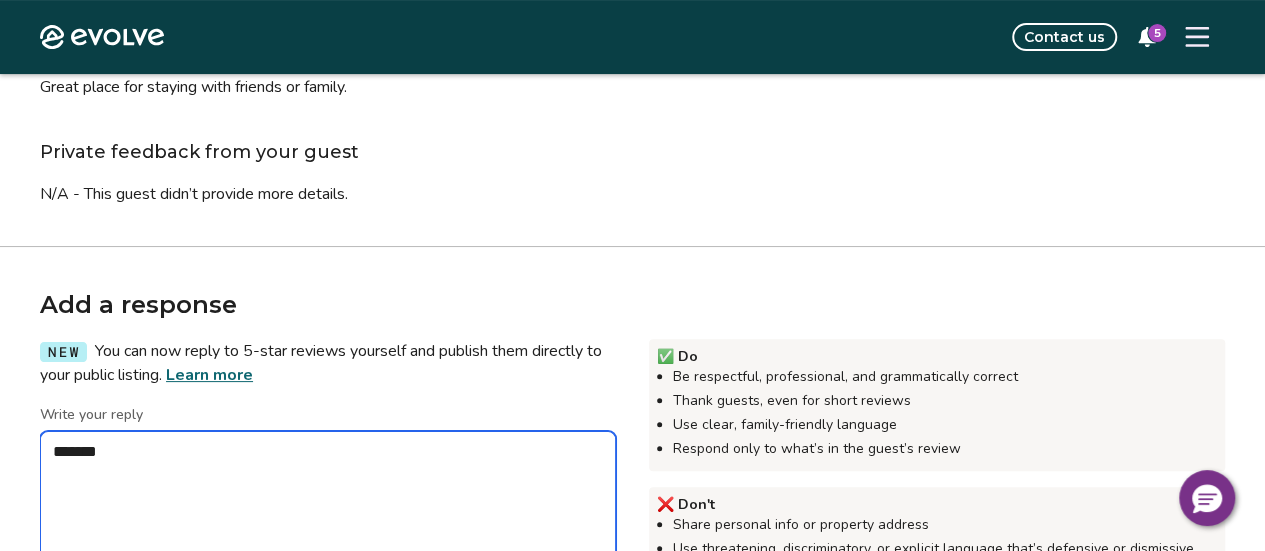 type on "*" 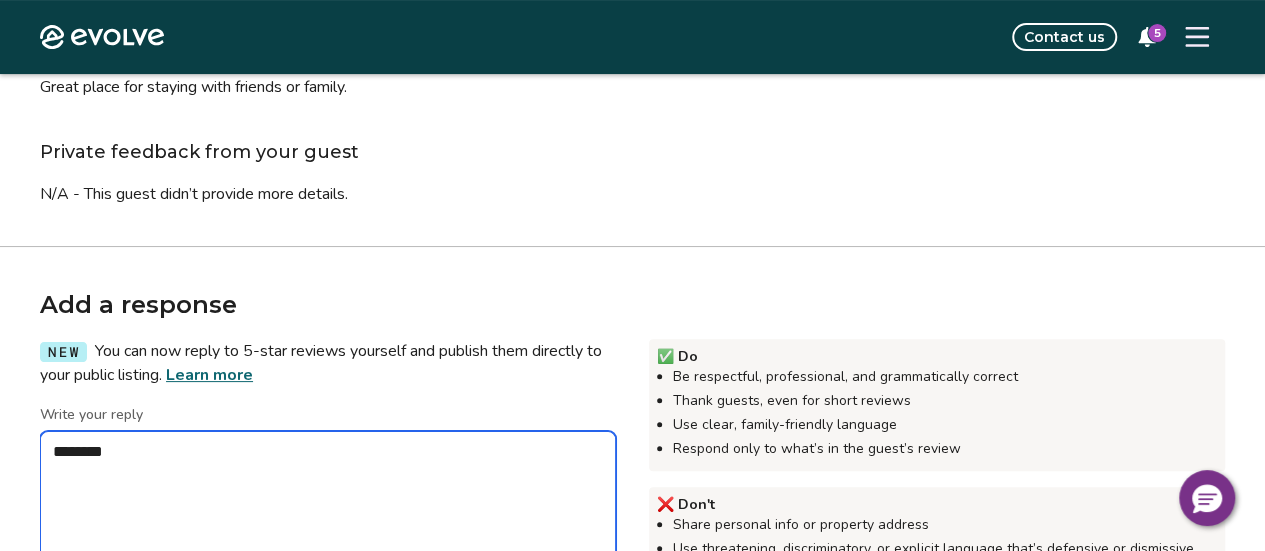 type on "*" 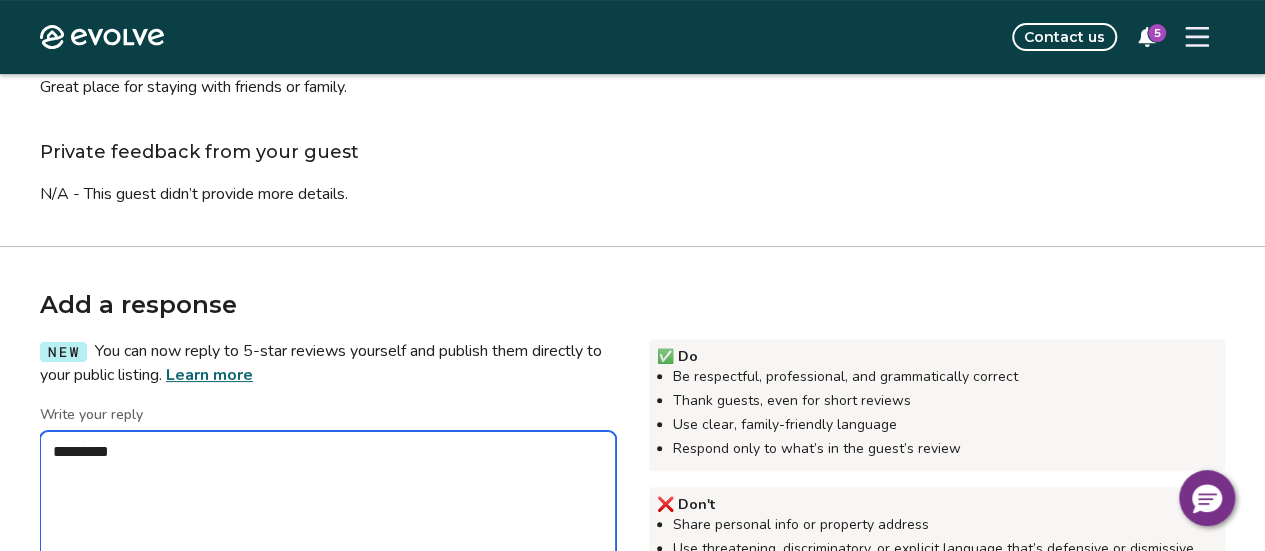 type on "*" 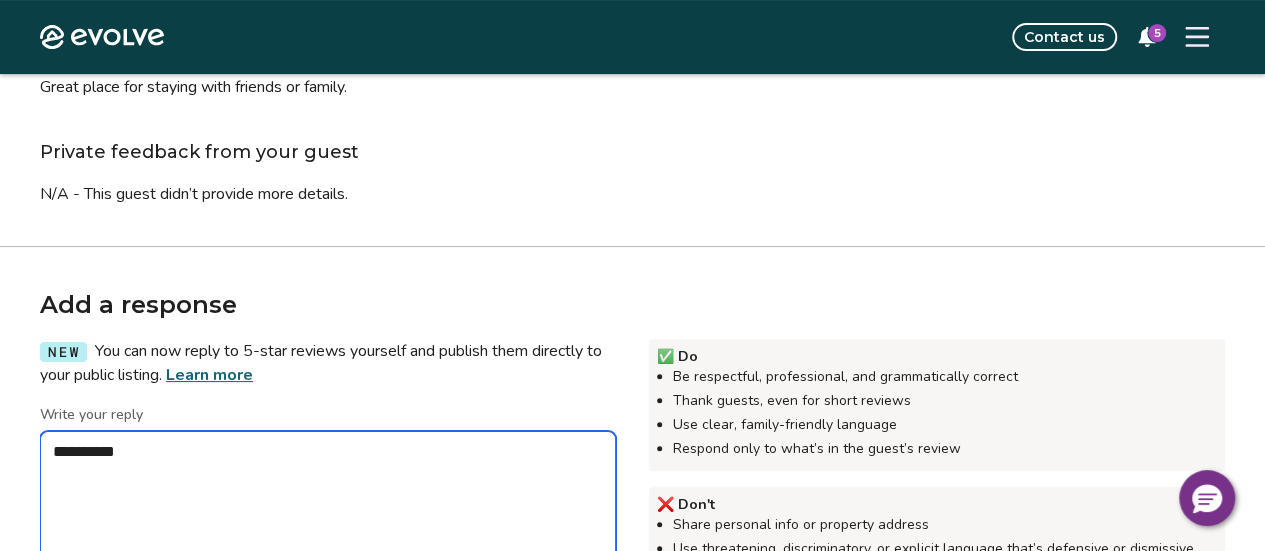 type on "*" 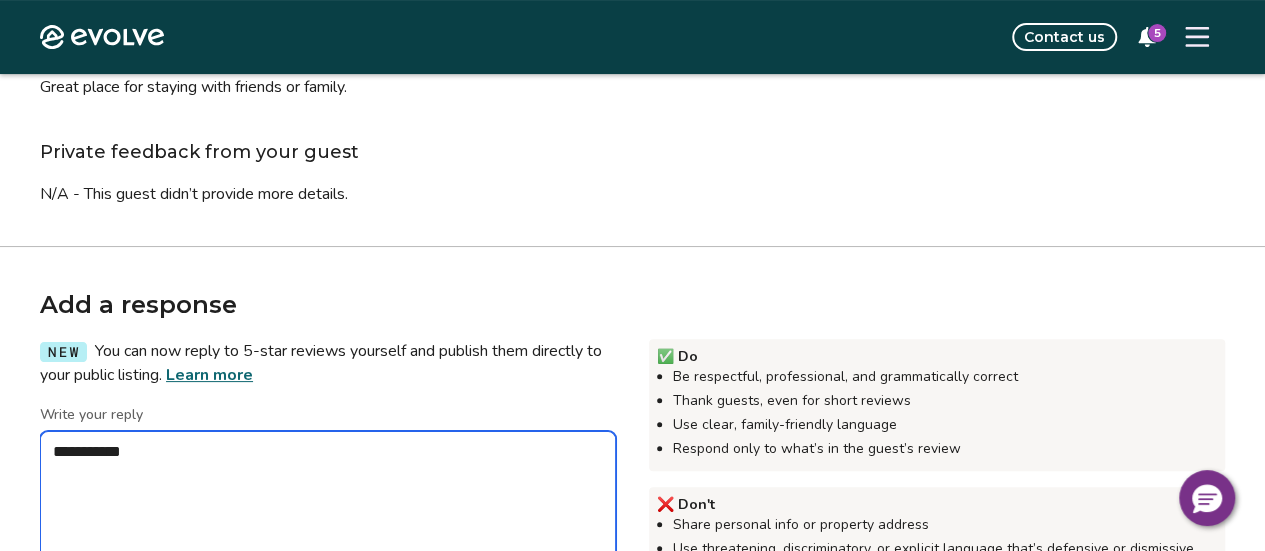 type on "*" 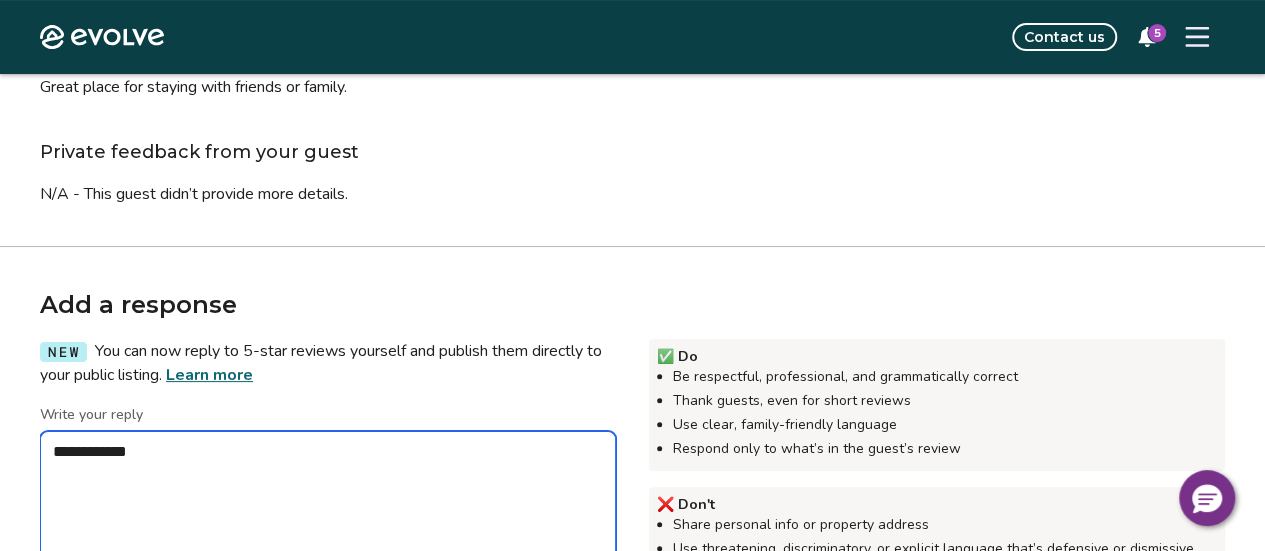 type on "*" 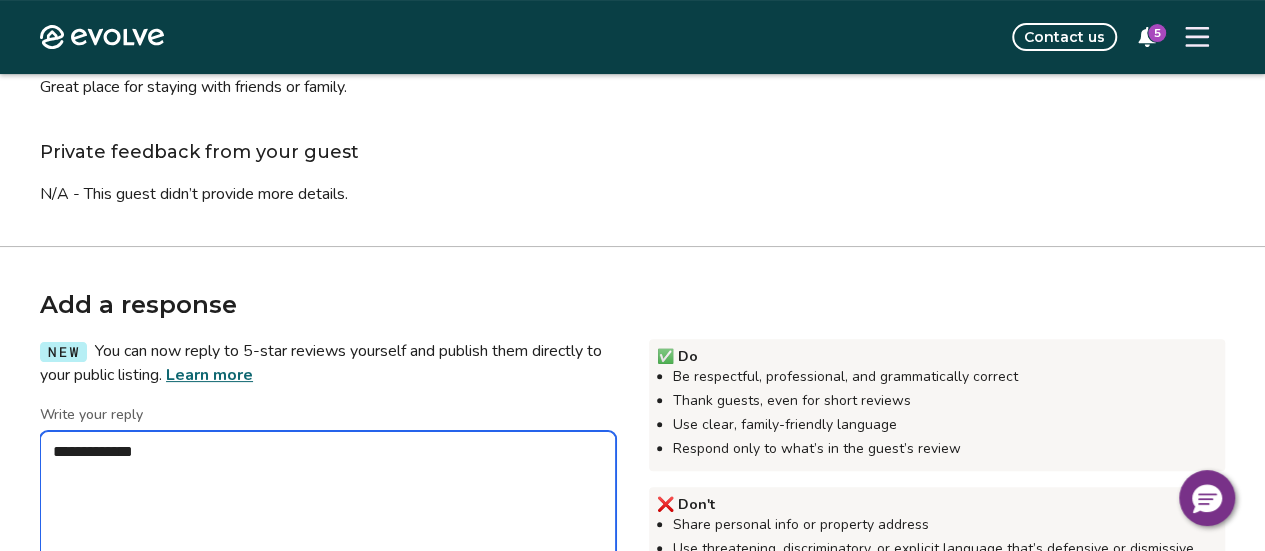 type on "*" 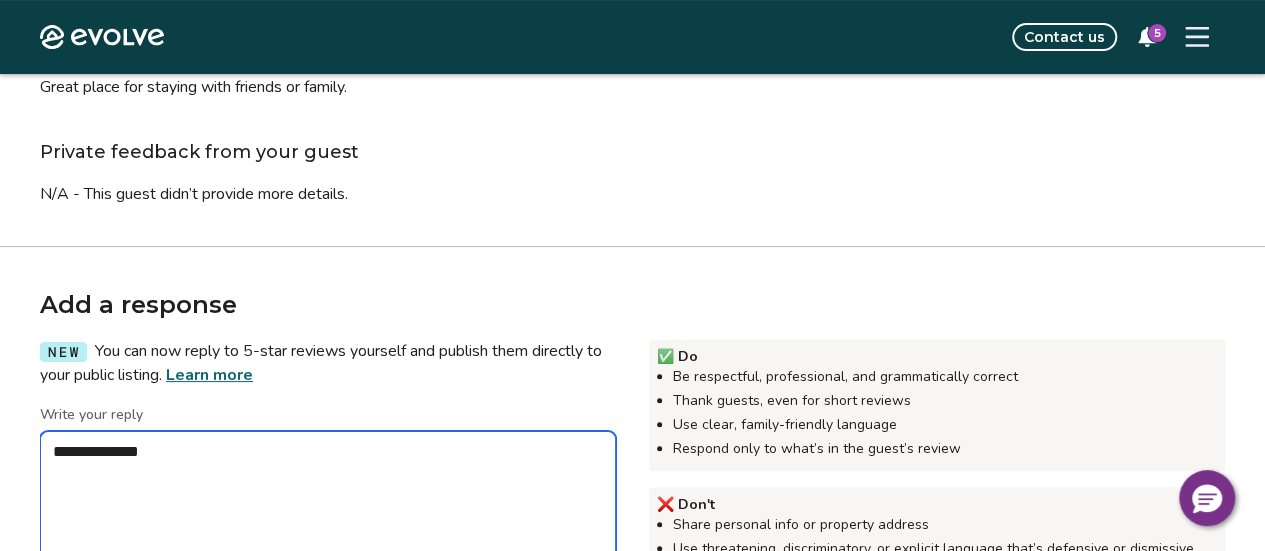 type on "**********" 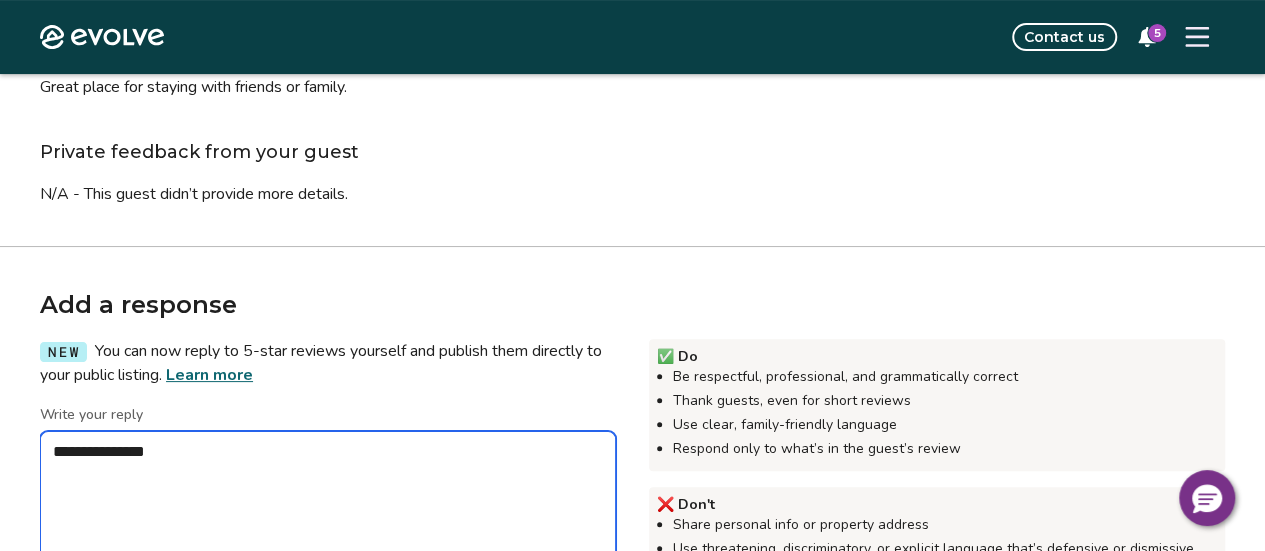 type on "*" 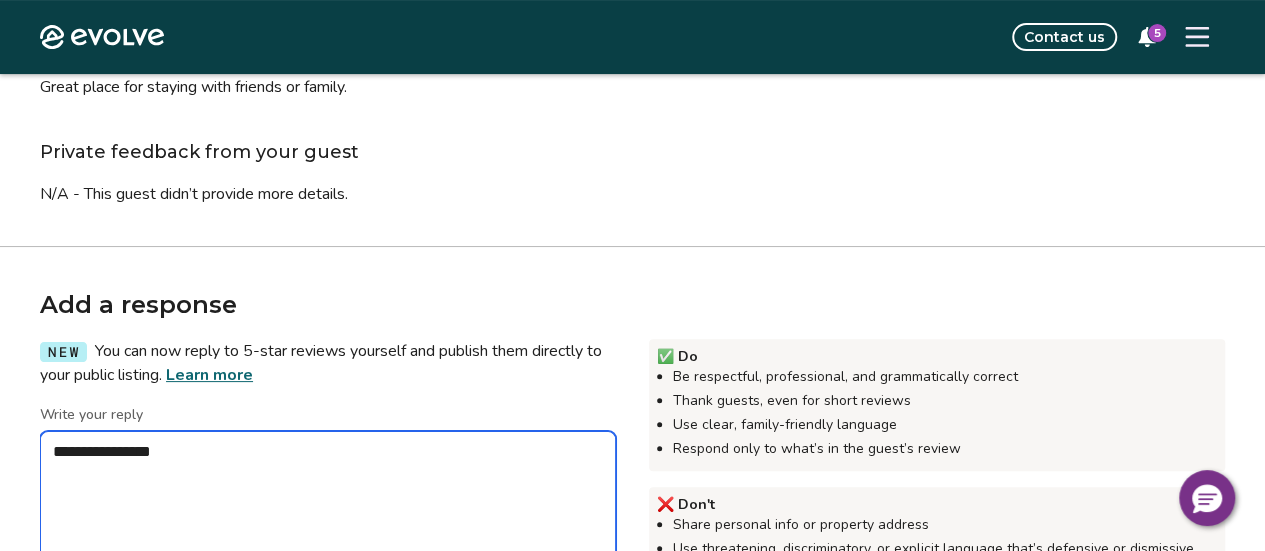 type on "*" 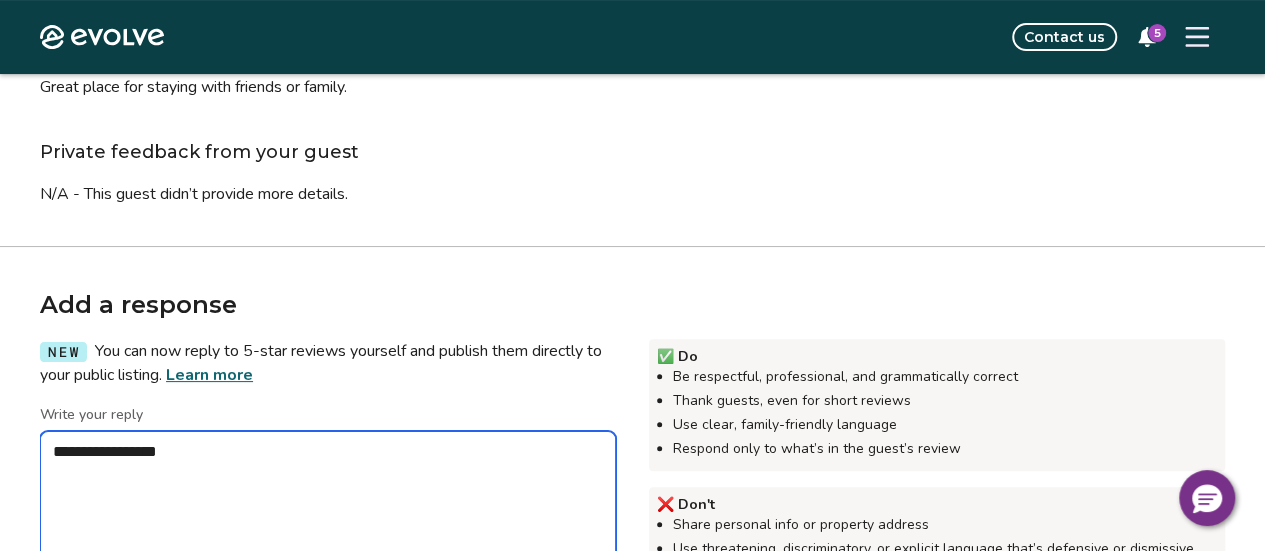 type on "**********" 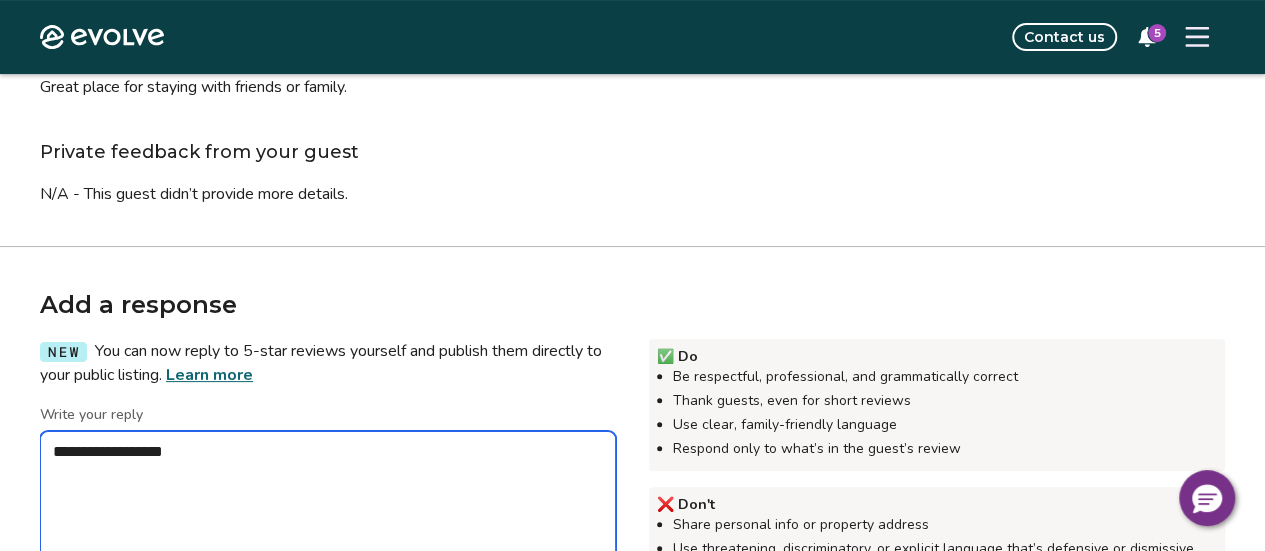 type on "*" 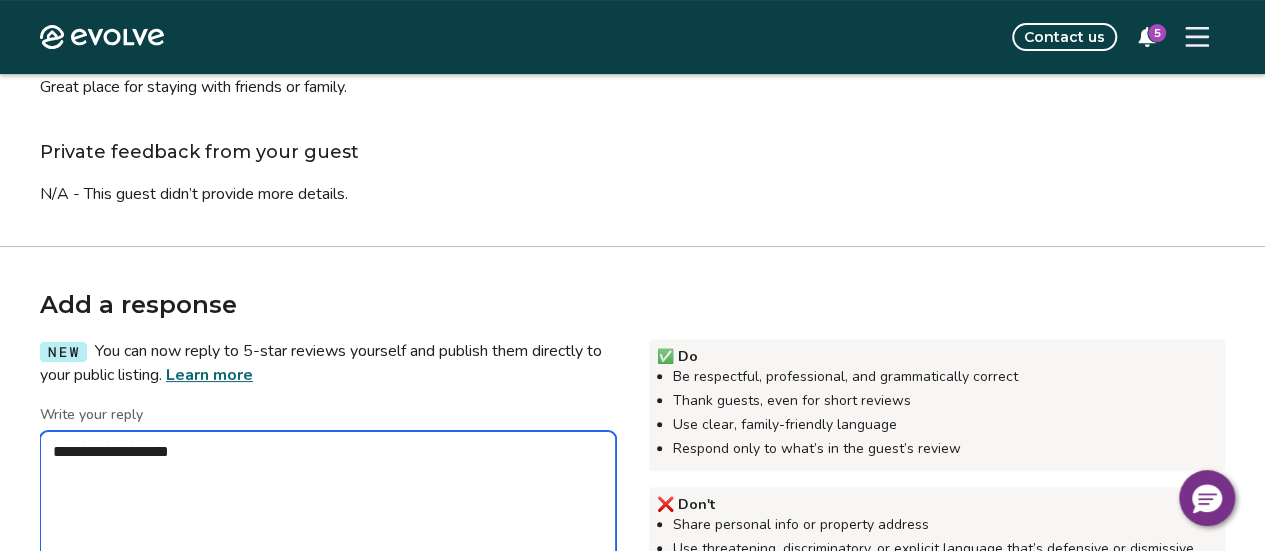 type on "*" 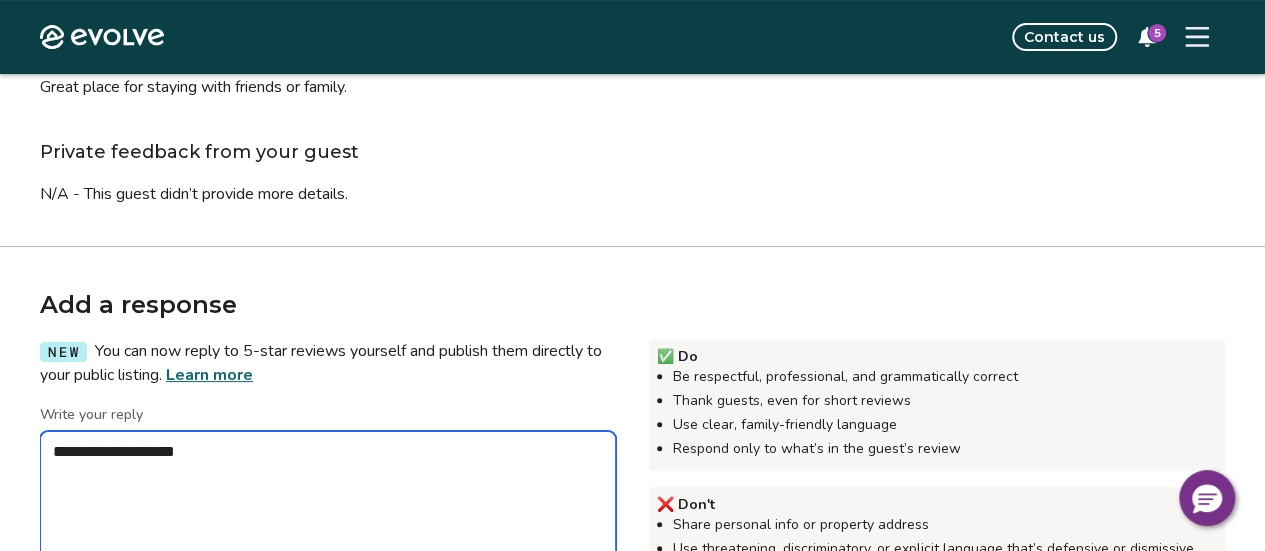 type on "*" 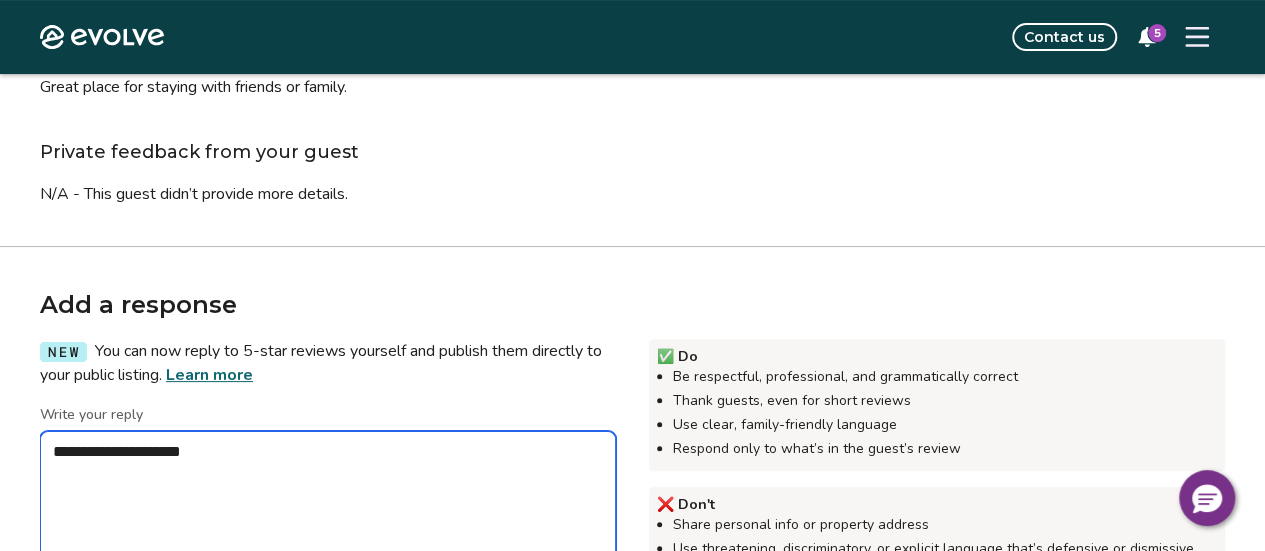 type on "*" 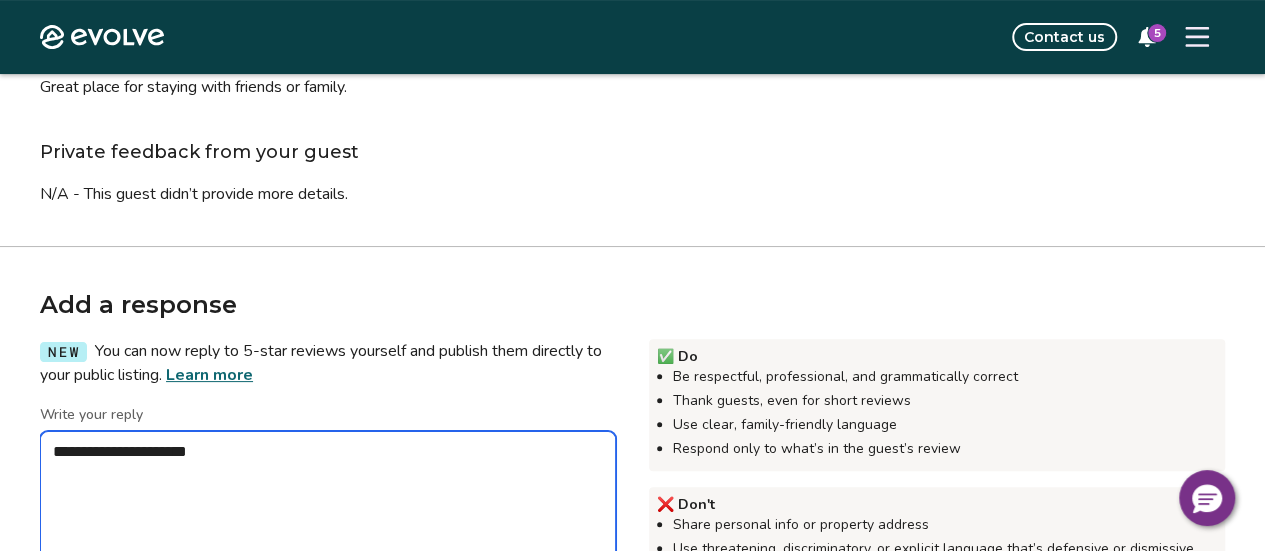 type on "*" 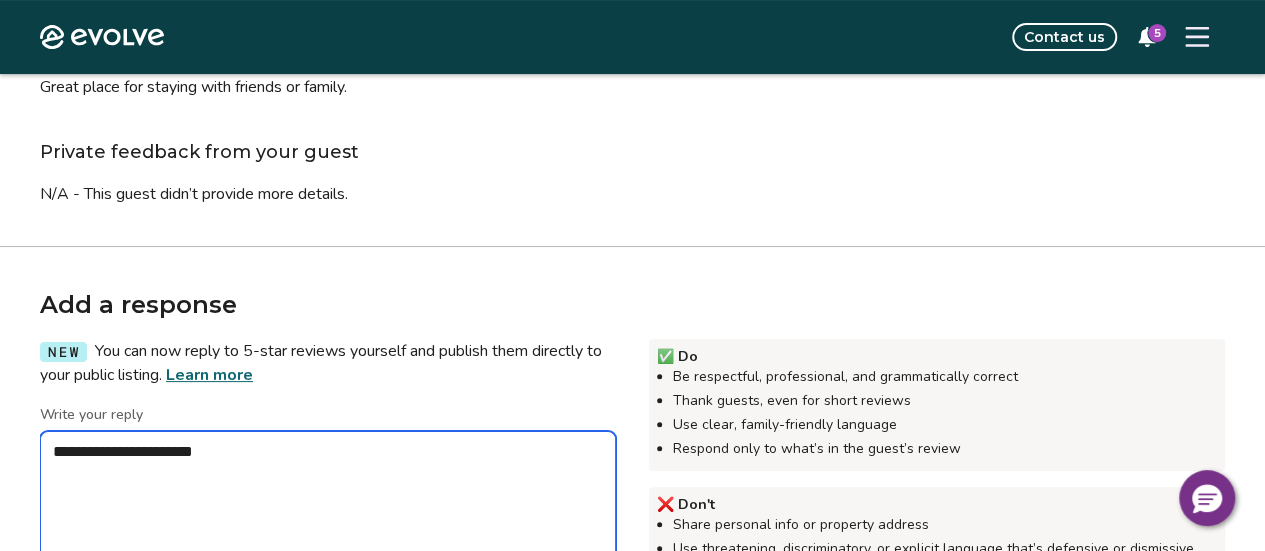 type on "*" 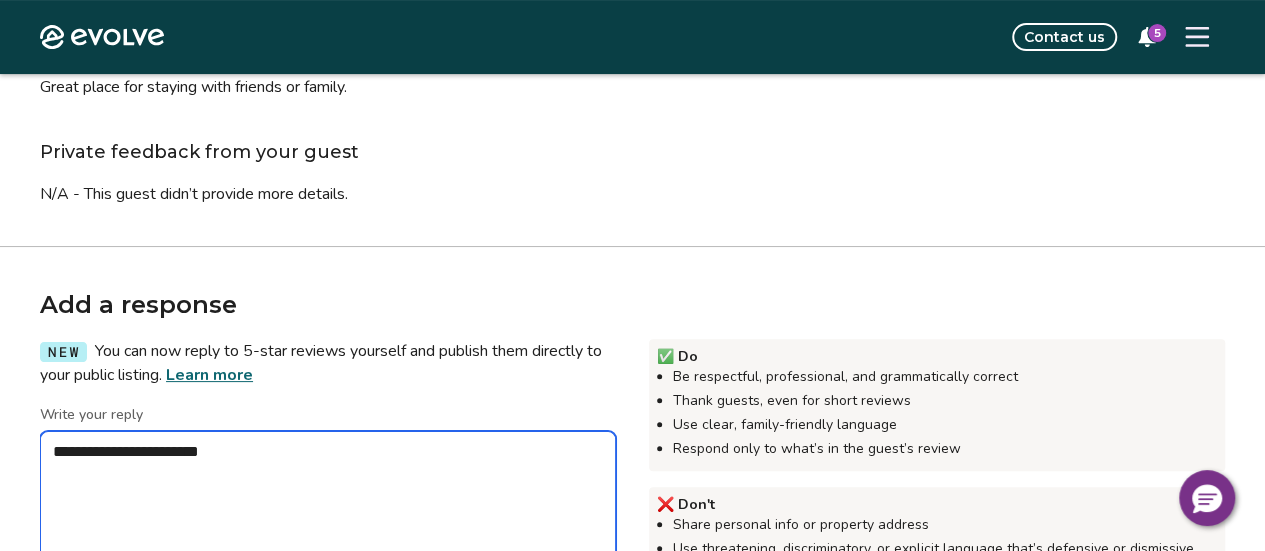 type on "*" 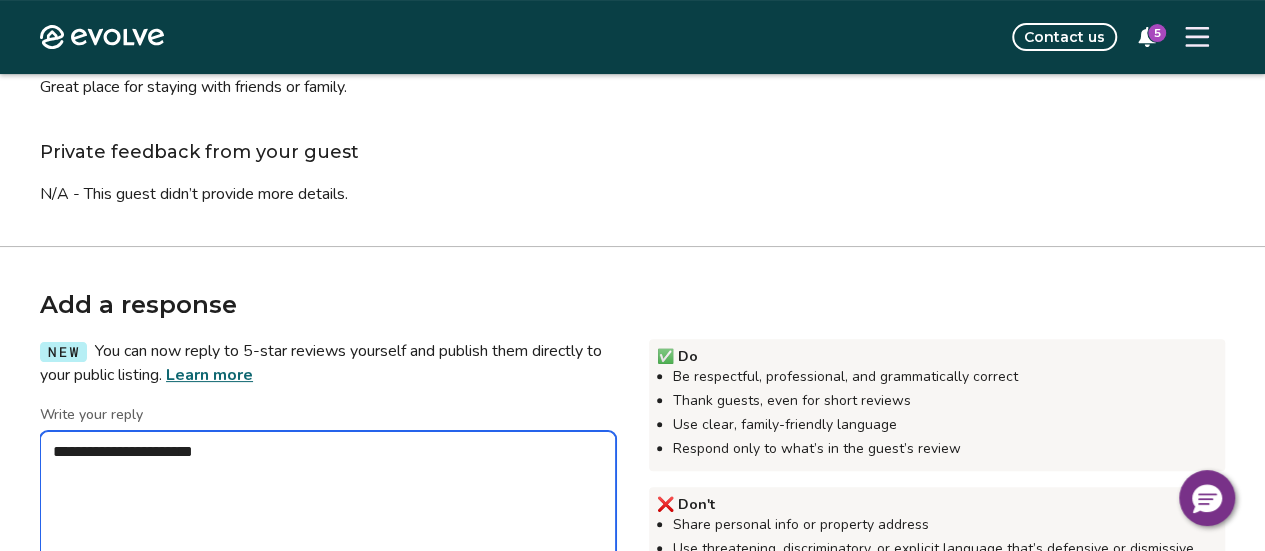 type on "*" 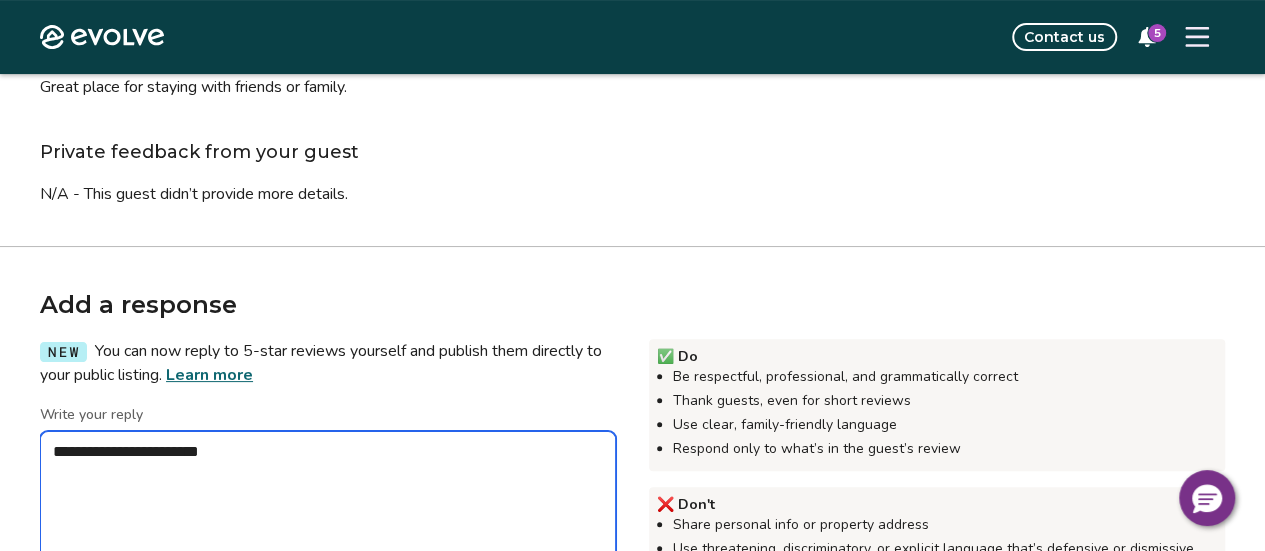type on "*" 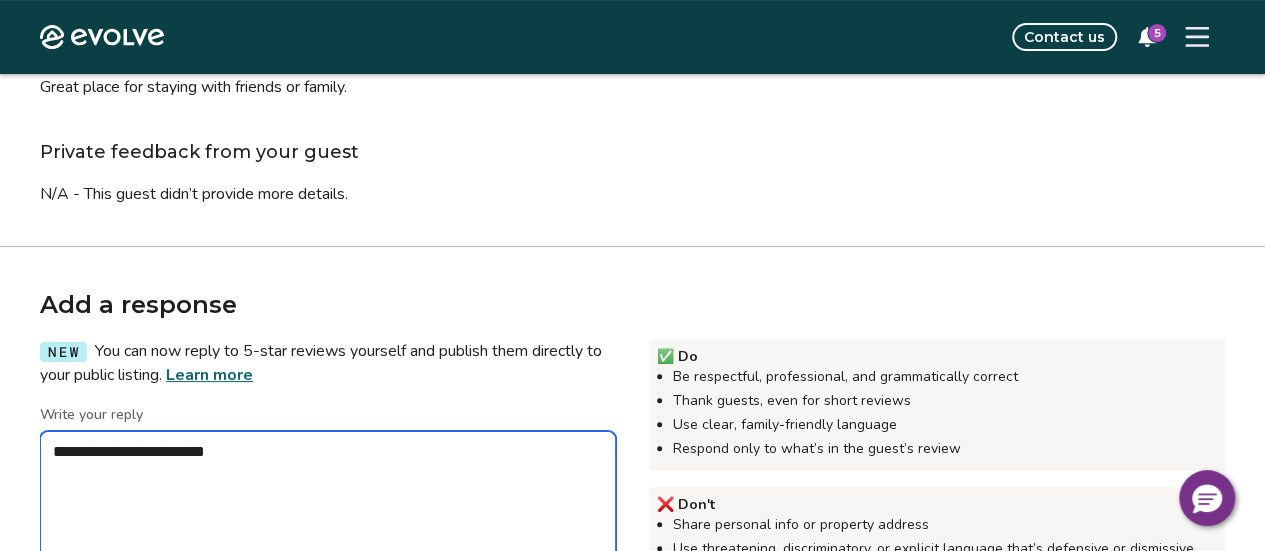 type on "*" 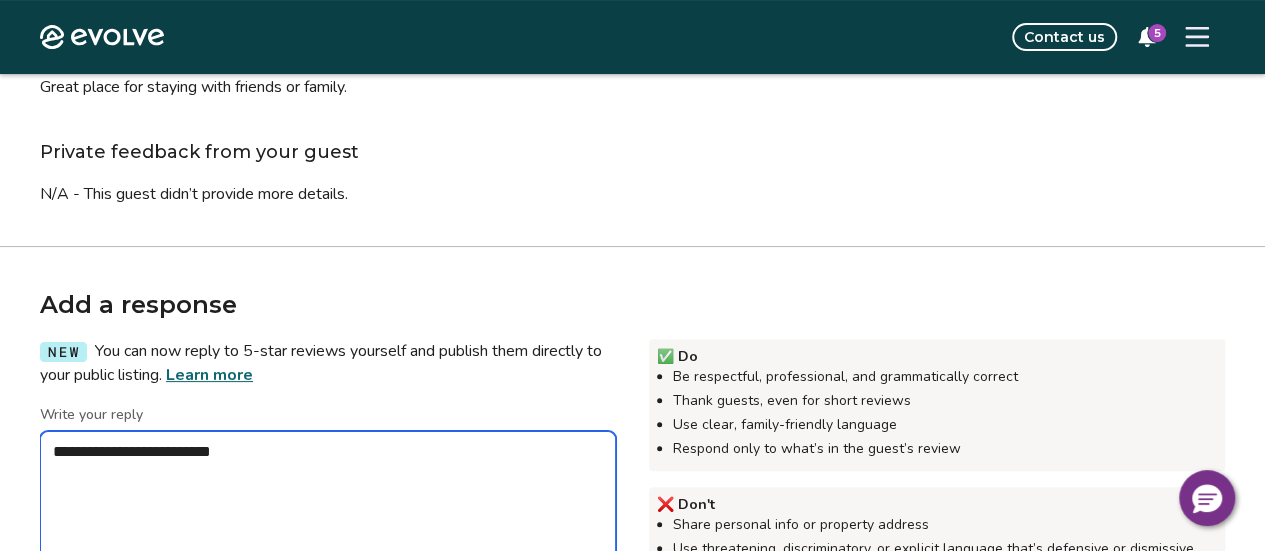 type on "*" 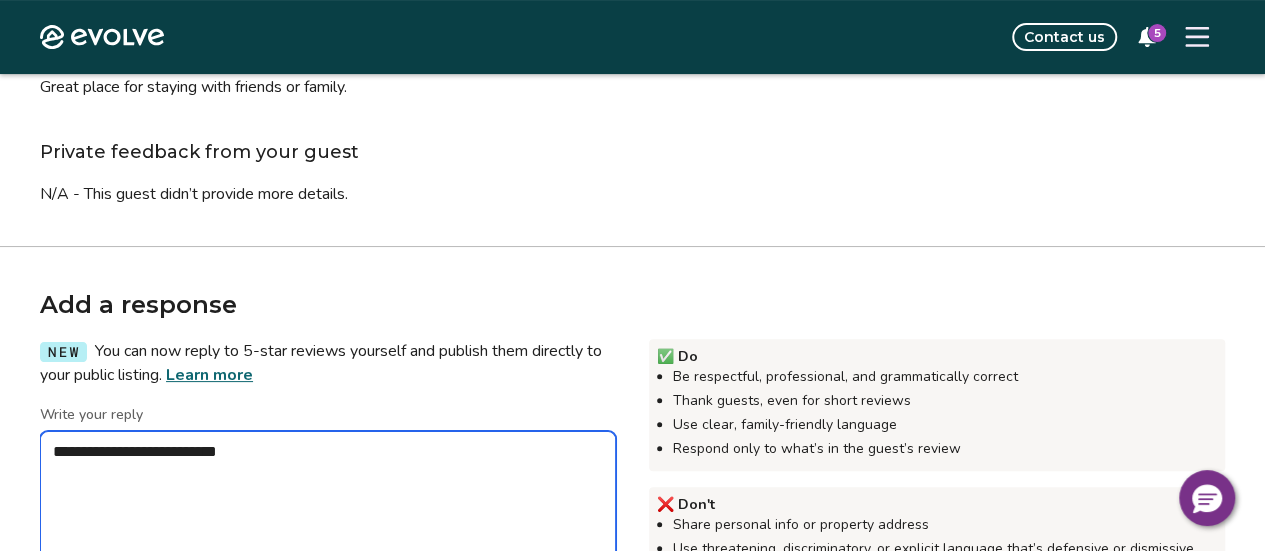 type on "*" 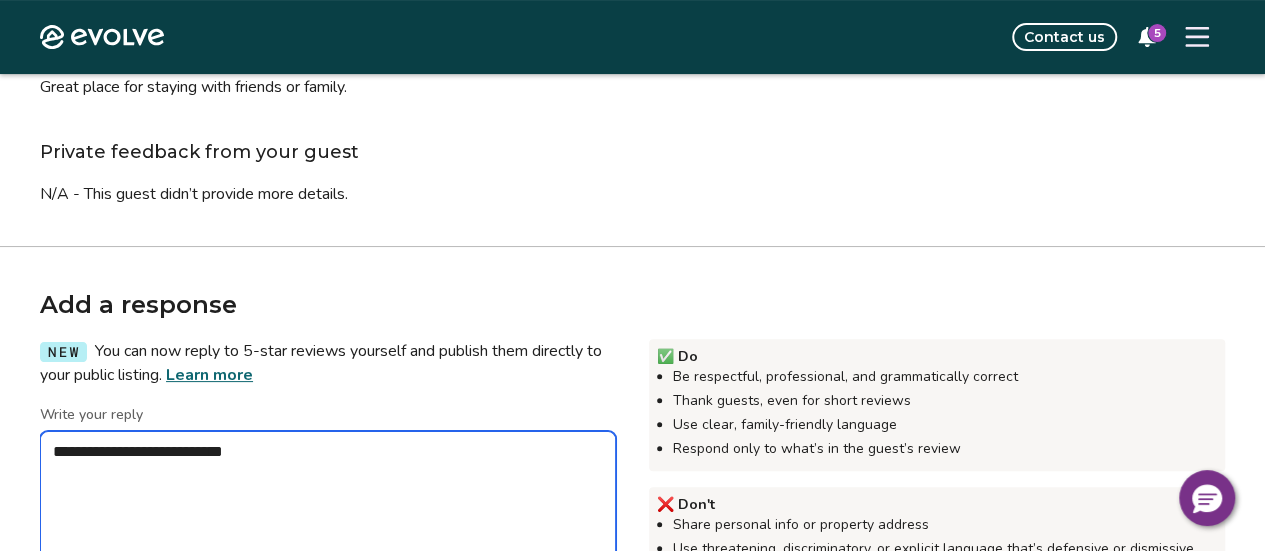 type on "*" 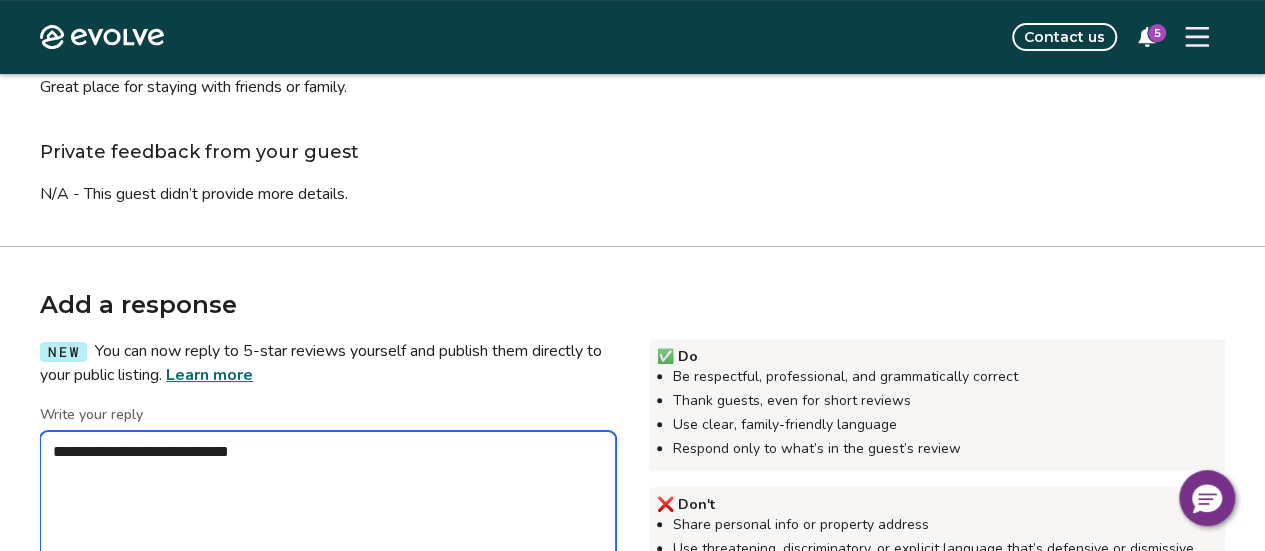 type on "*" 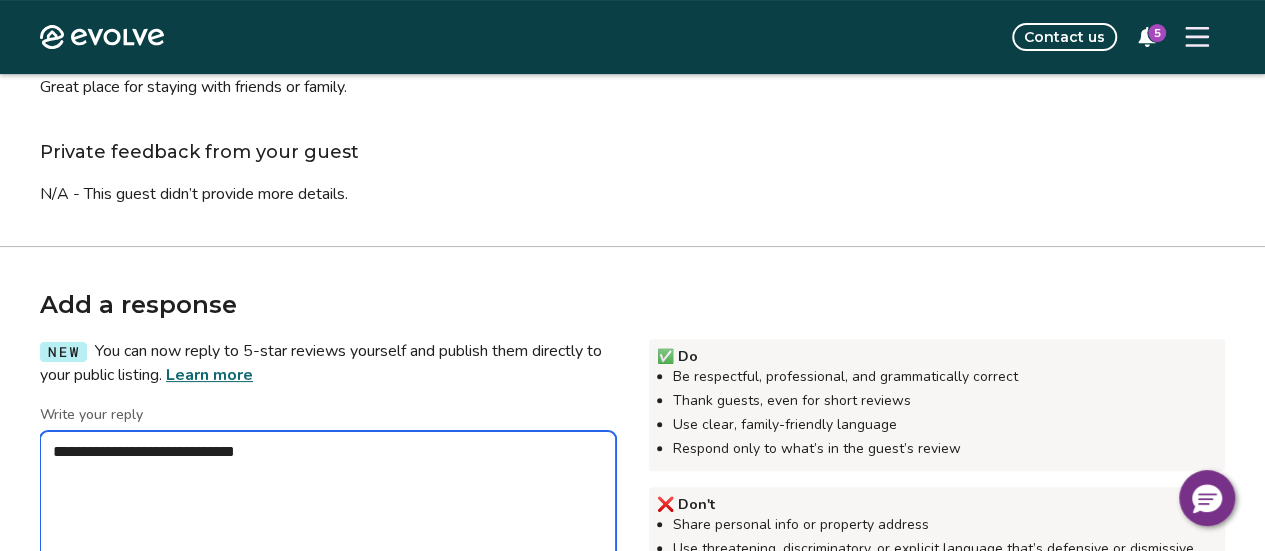type on "*" 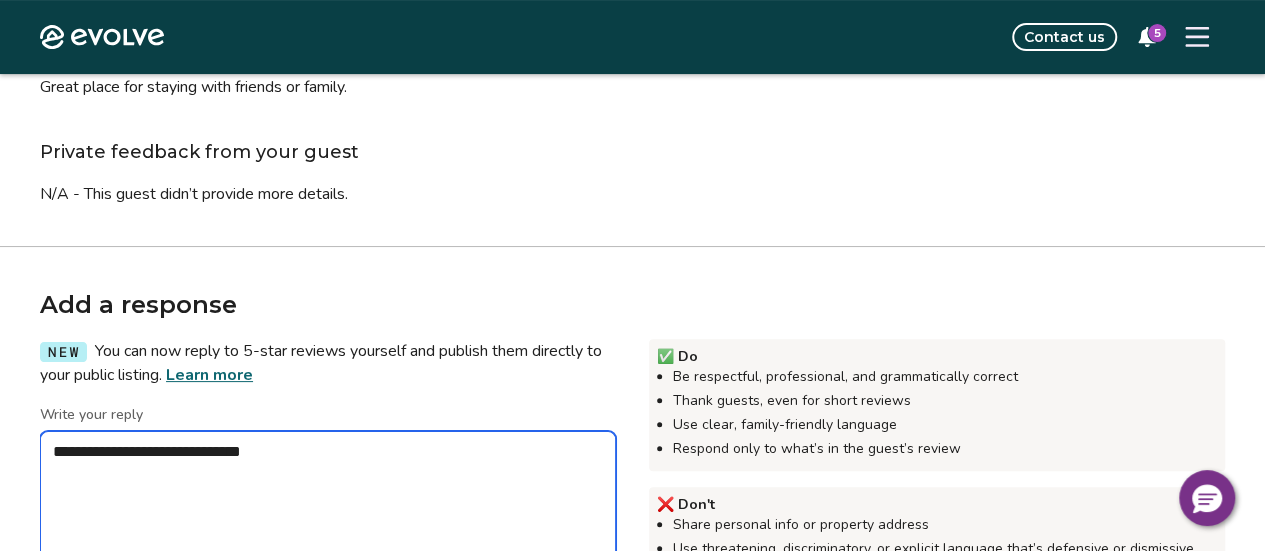 type on "*" 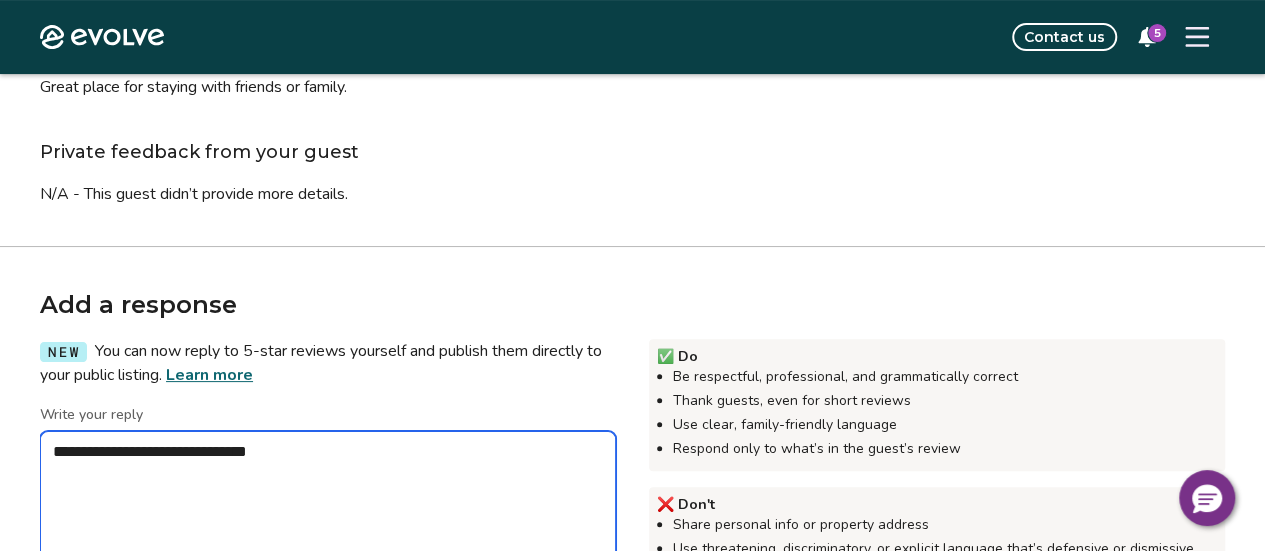 type on "*" 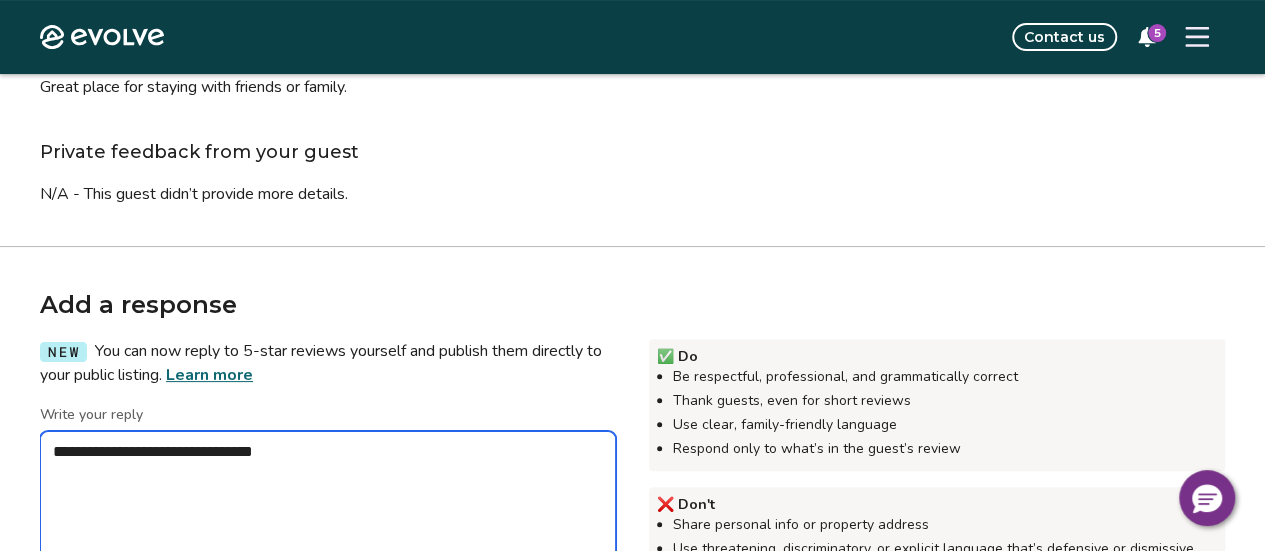 type on "**********" 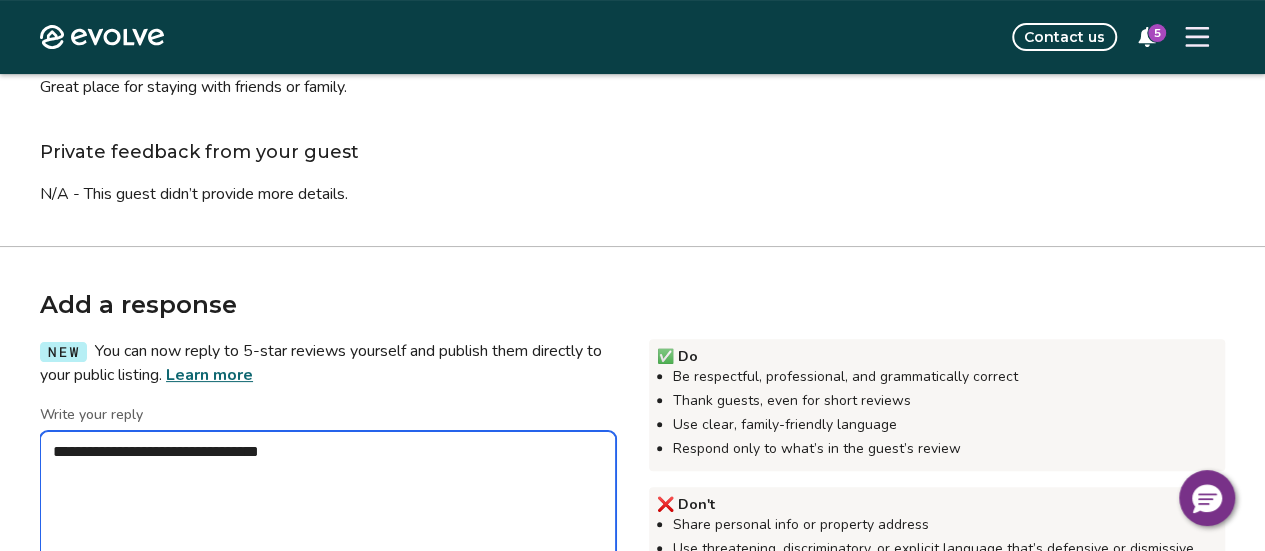 type on "*" 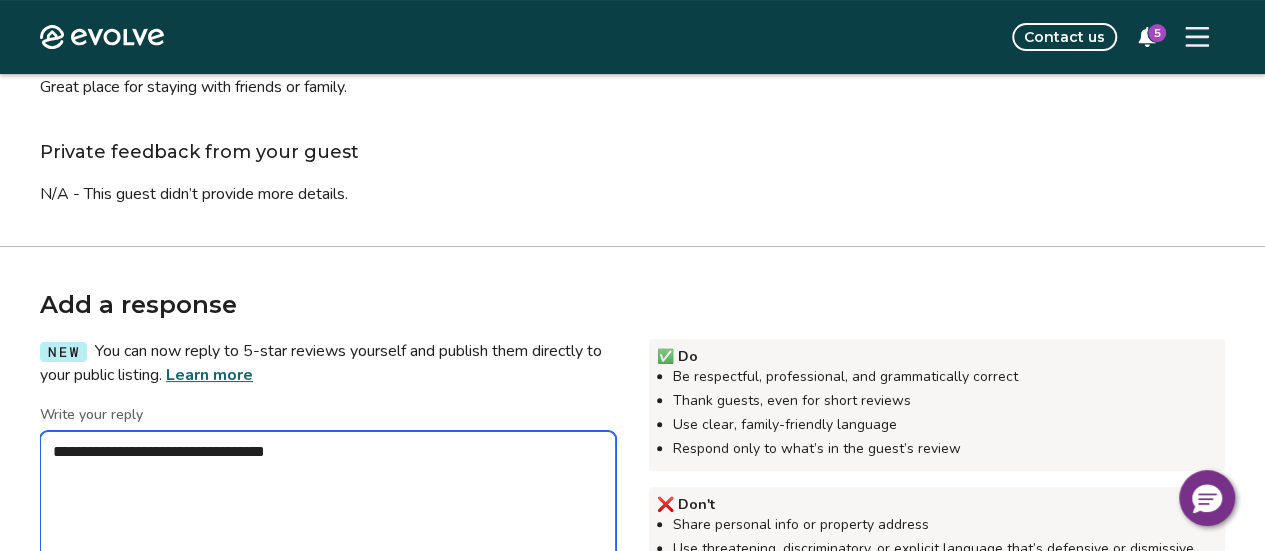type on "*" 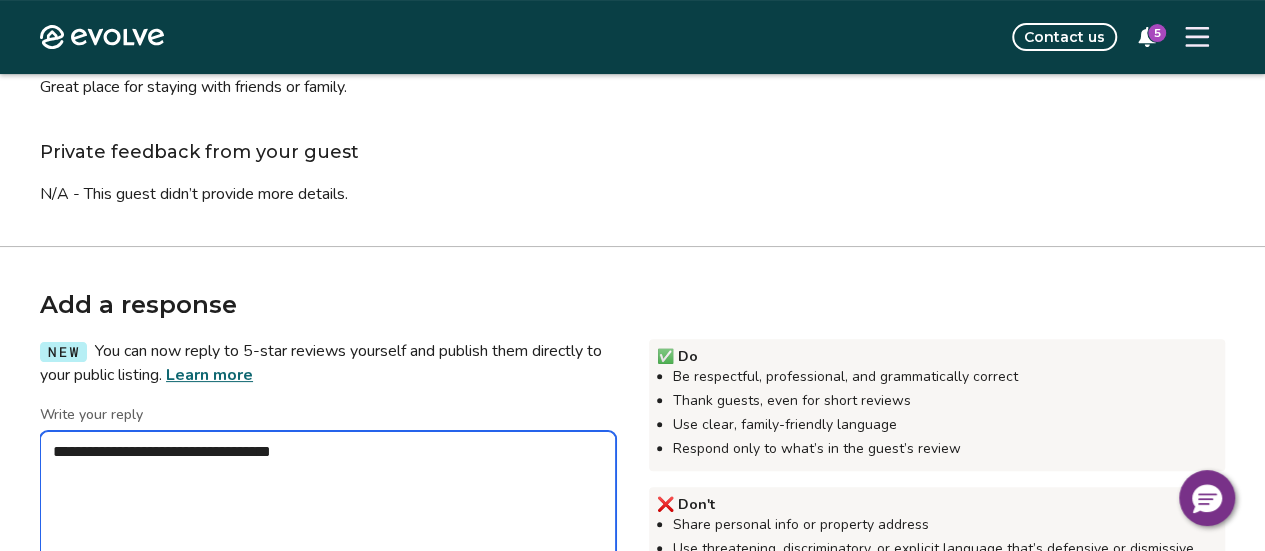 type on "**********" 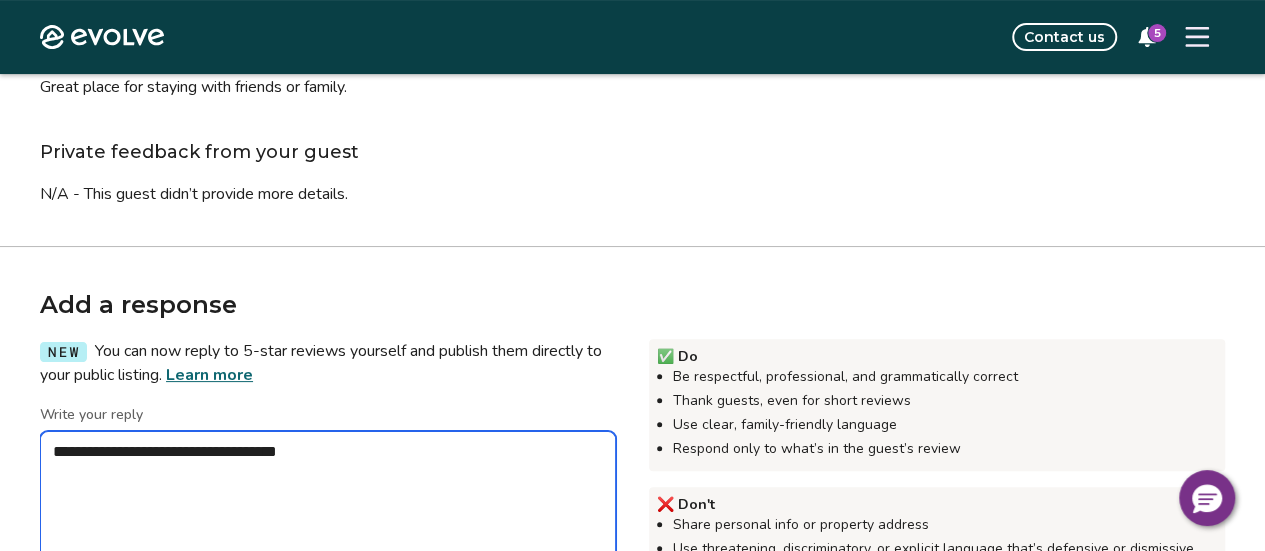 type on "*" 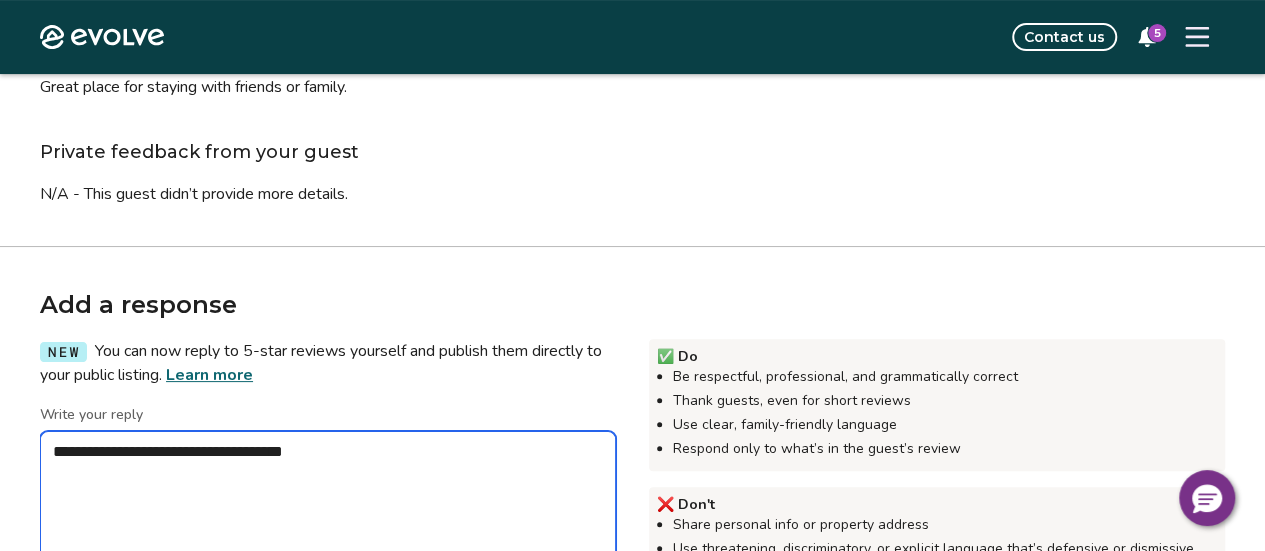 type on "*" 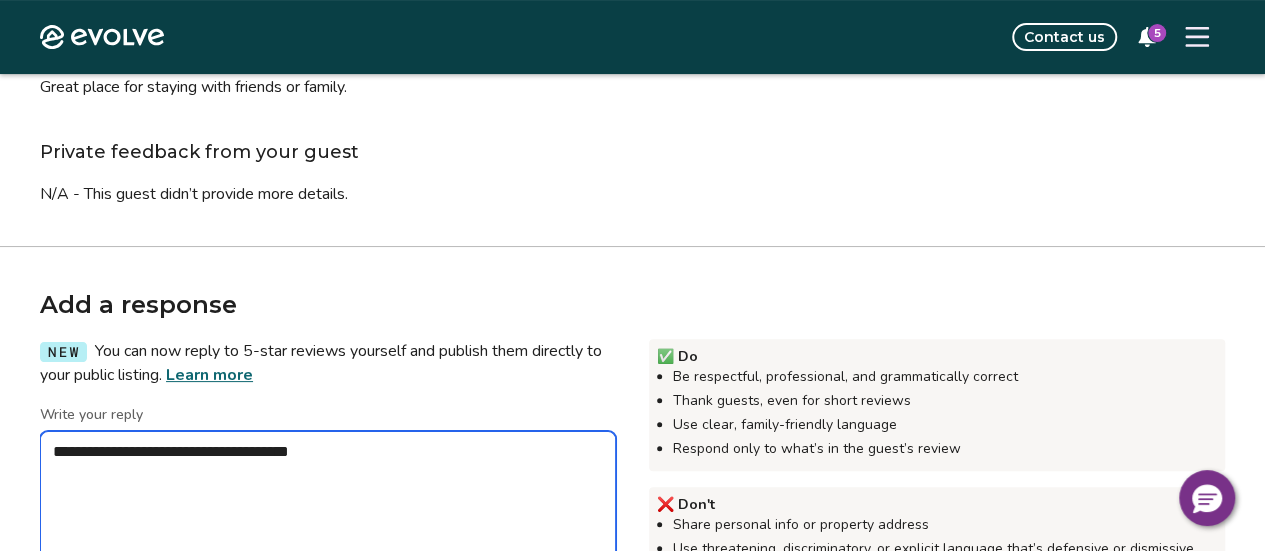 type on "*" 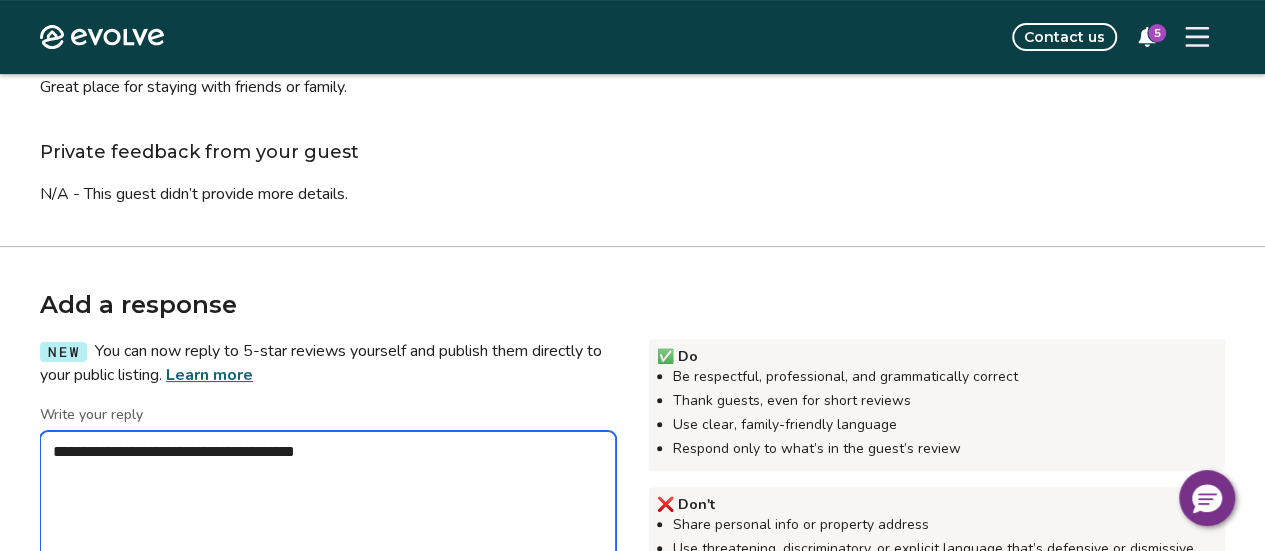 type on "*" 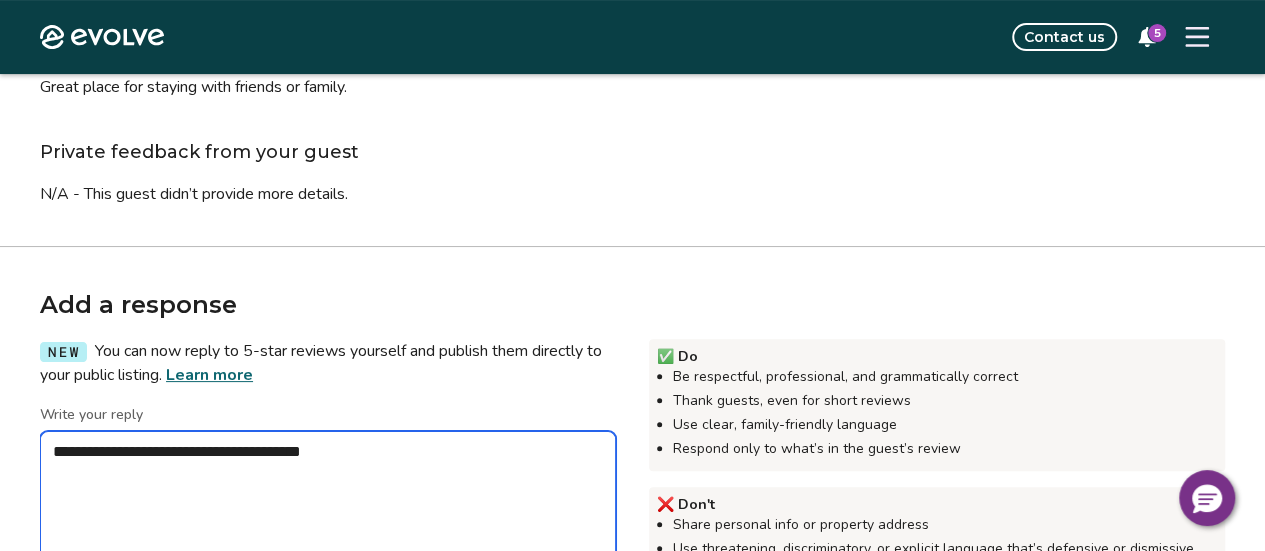 type on "*" 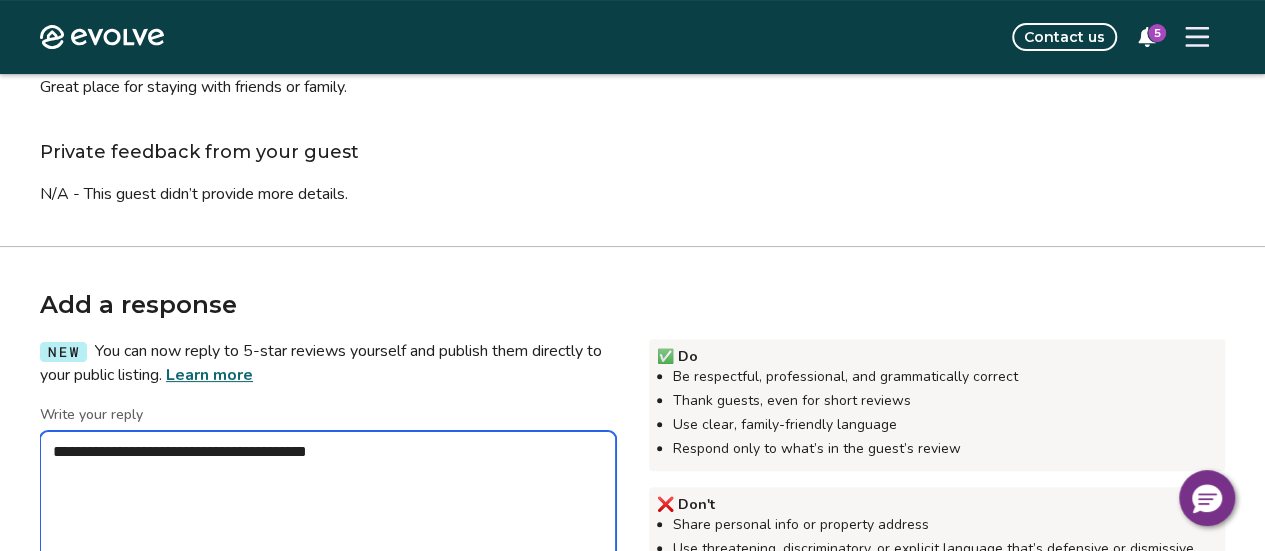 type on "*" 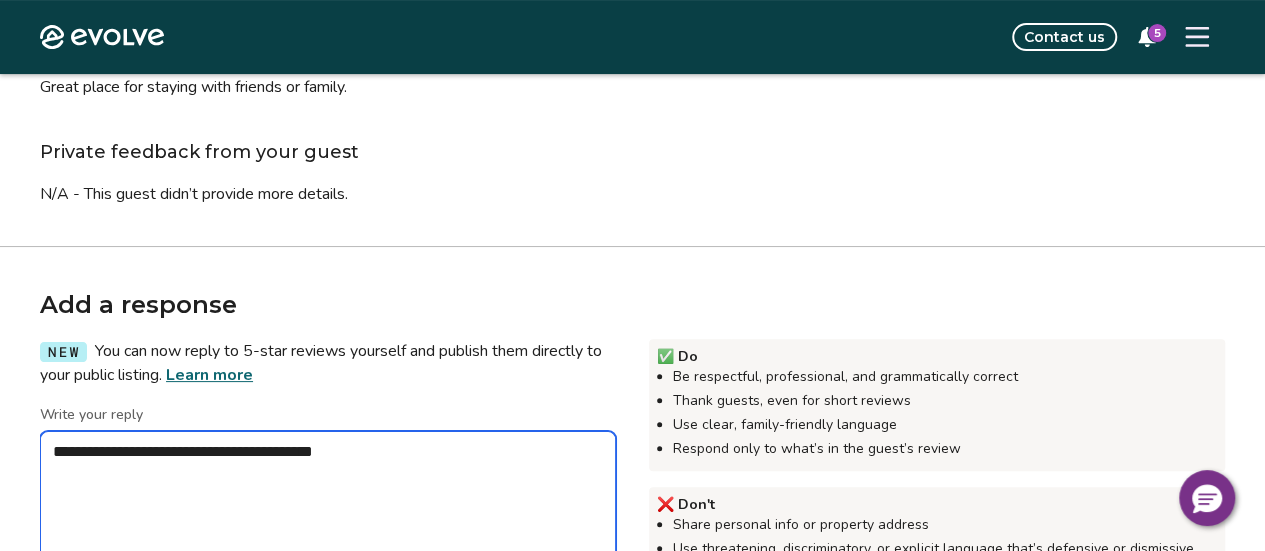type on "*" 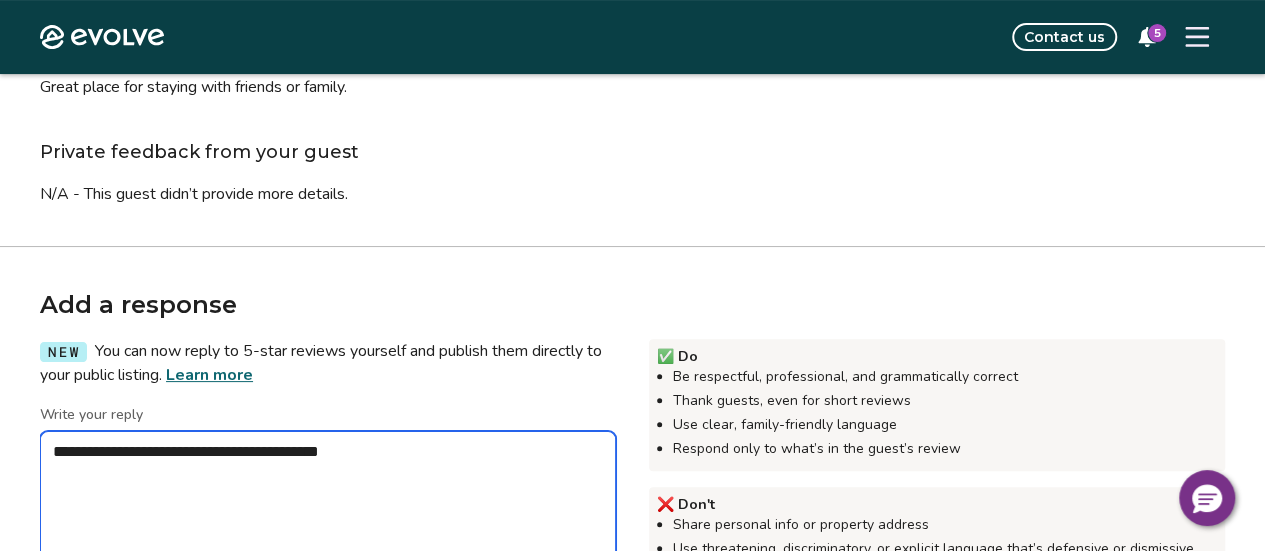 type on "*" 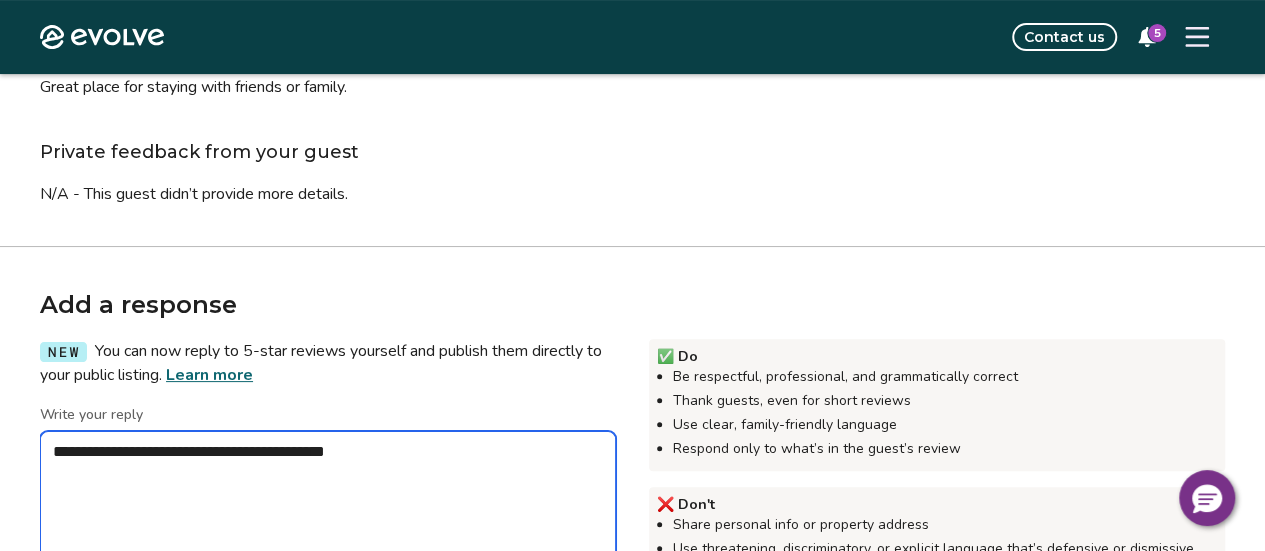 type on "**********" 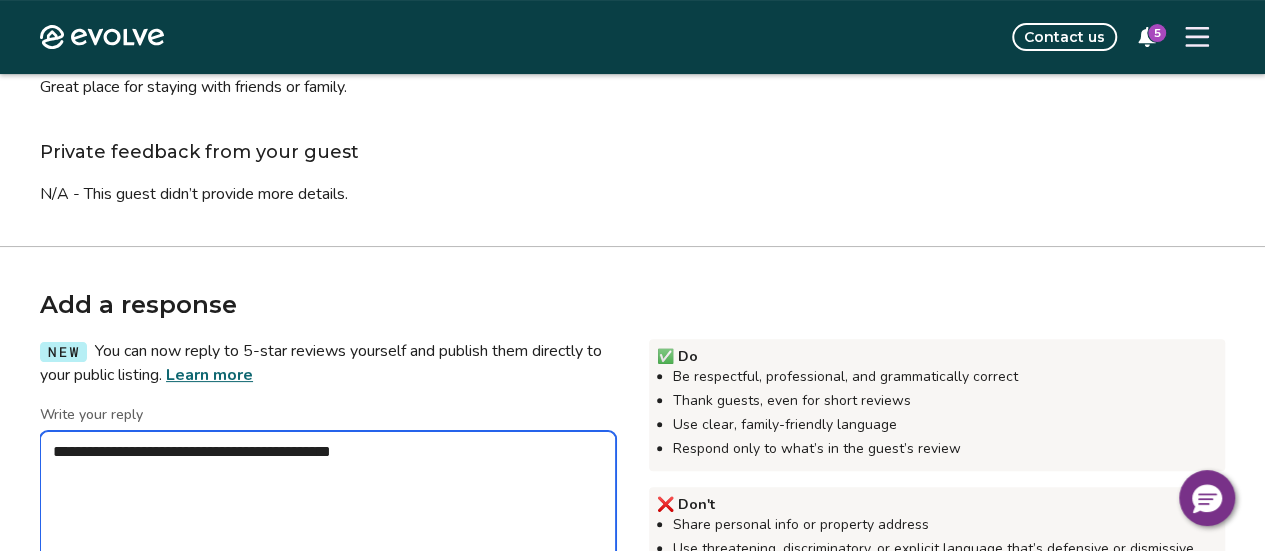 type on "*" 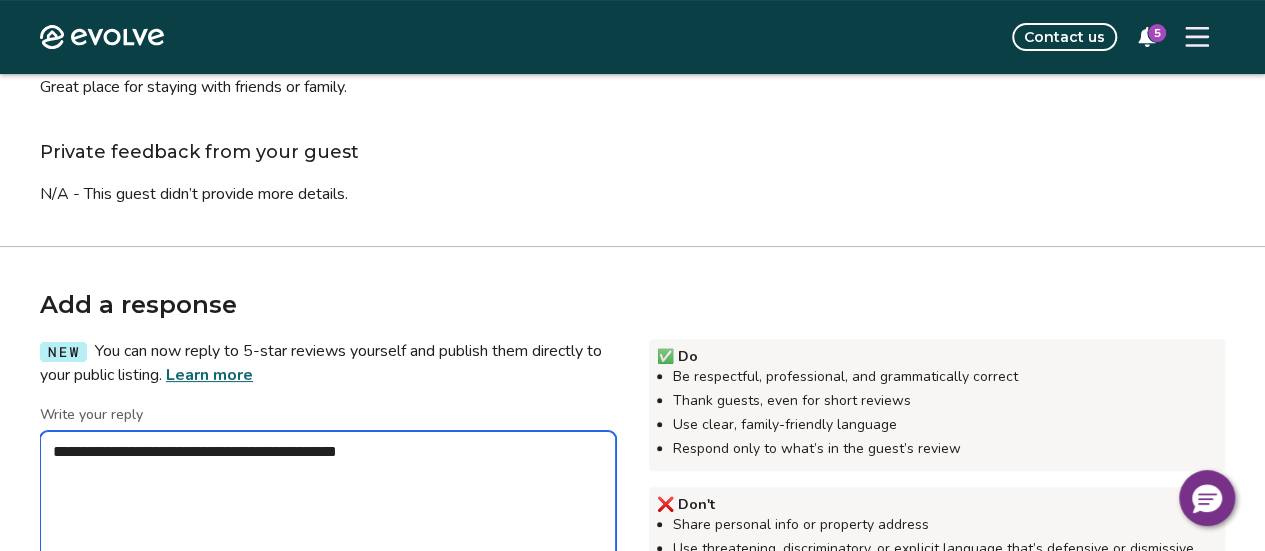 type on "*" 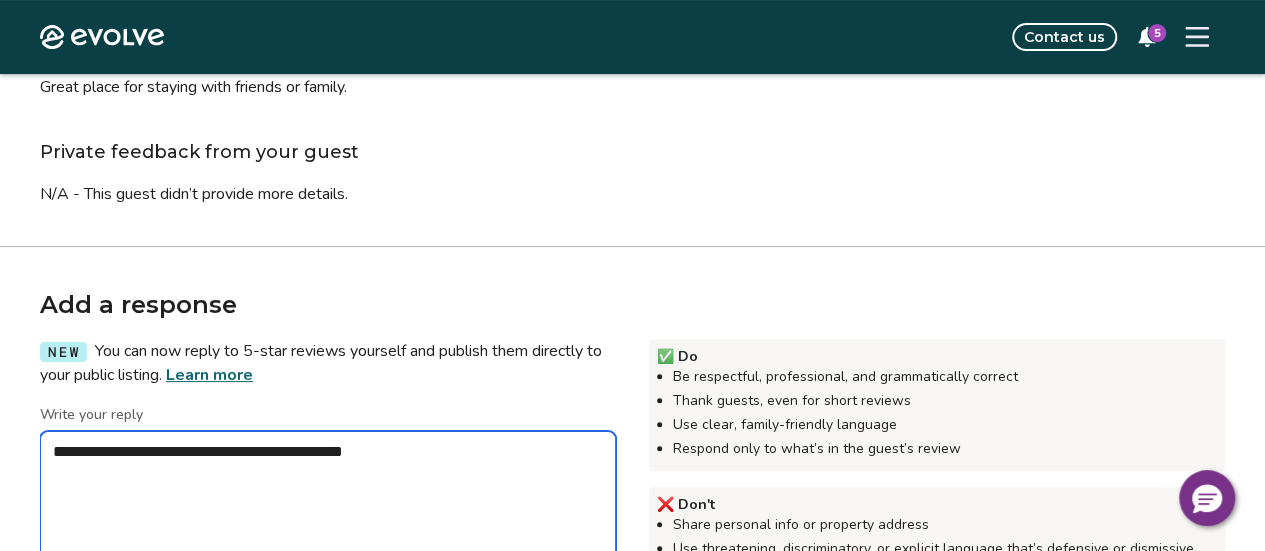 type on "*" 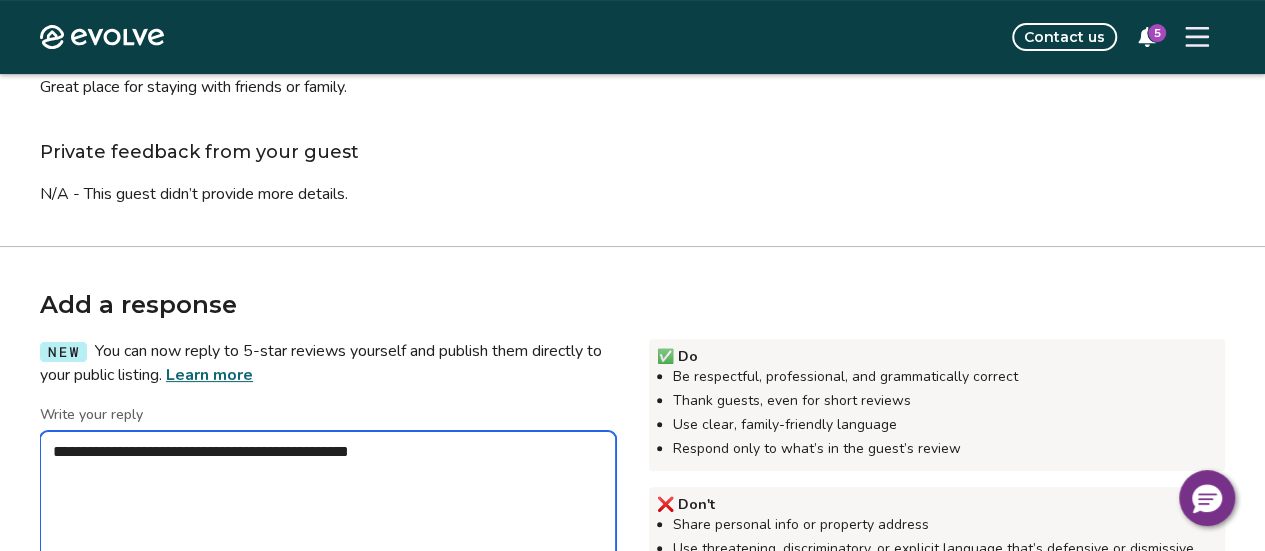 type on "*" 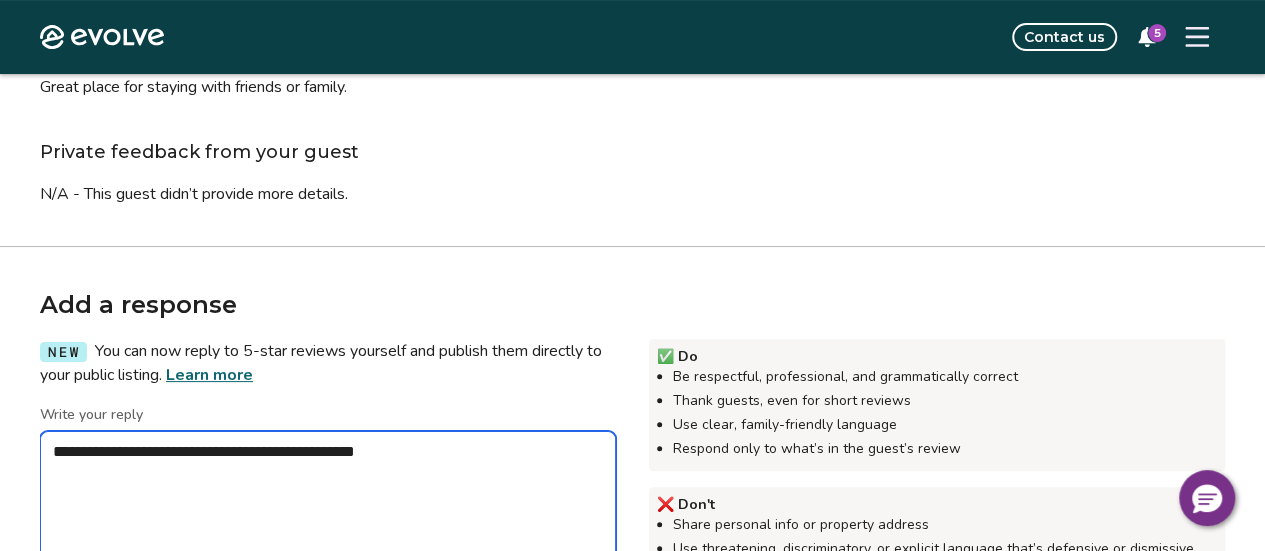 type on "*" 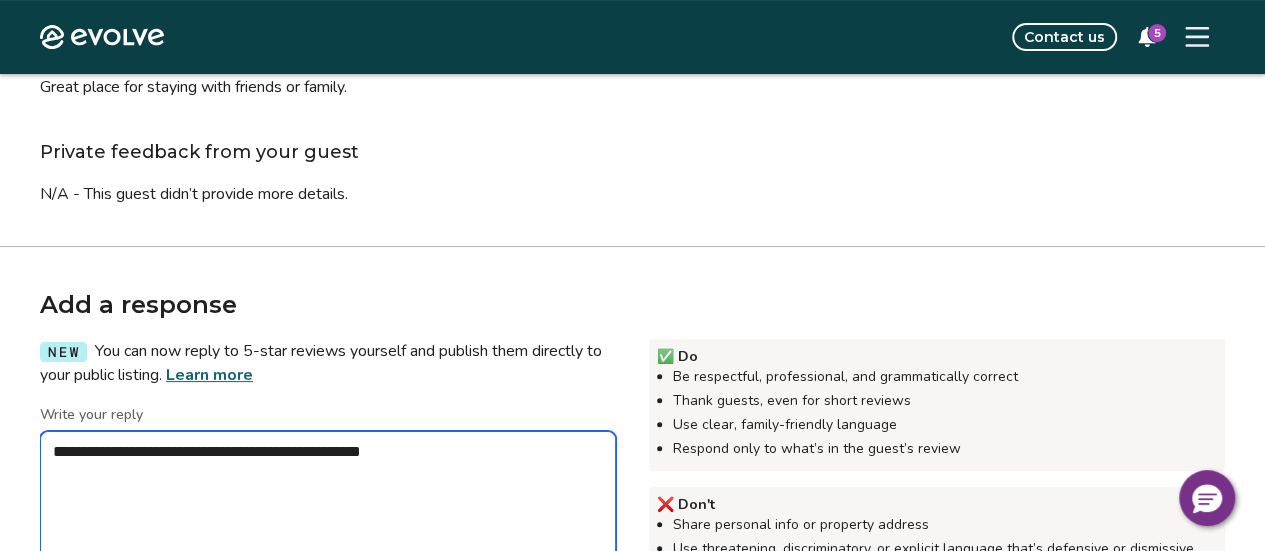 type on "*" 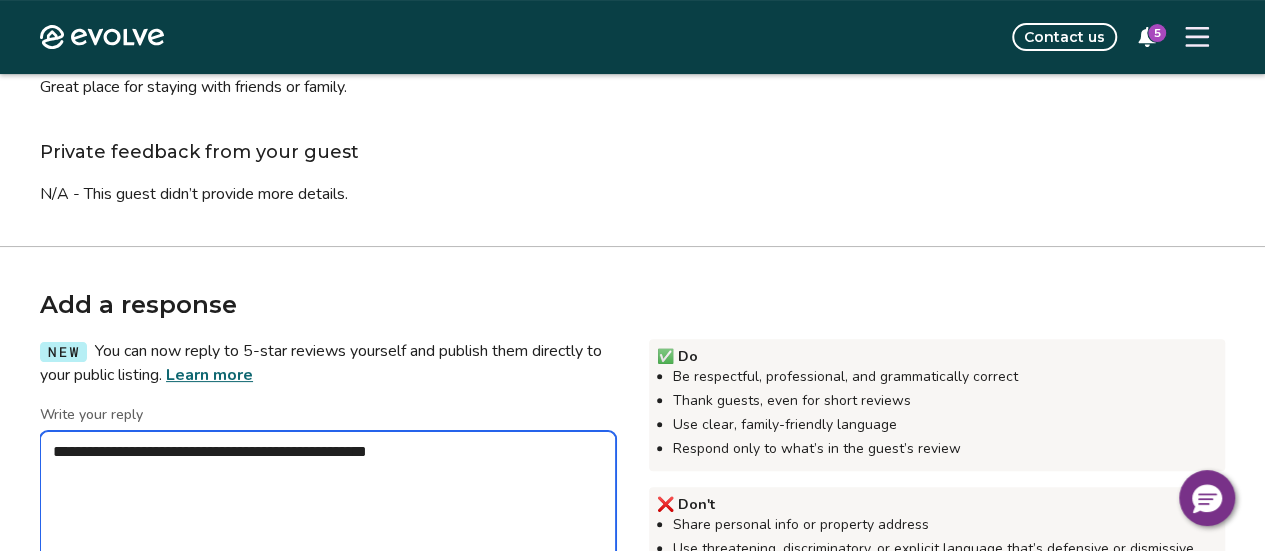 type on "*" 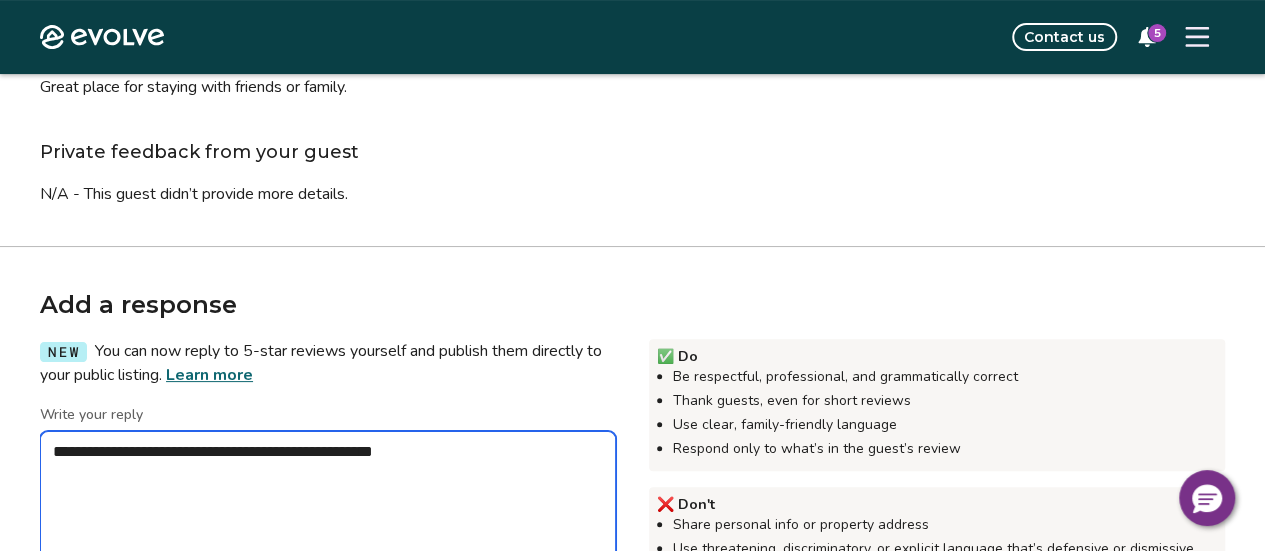 type on "*" 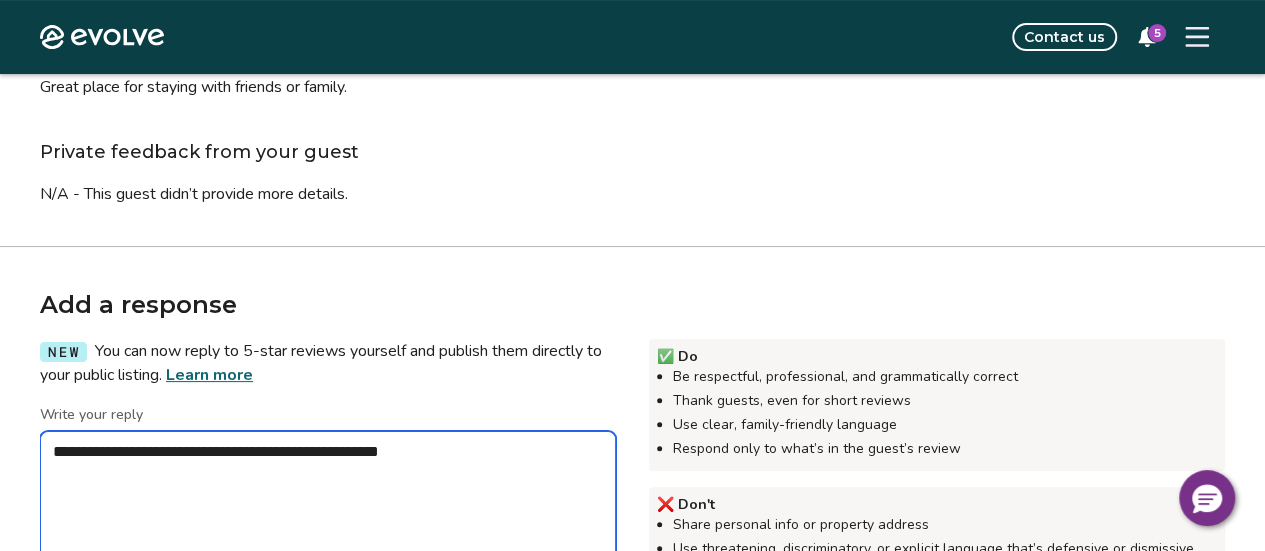 type on "*" 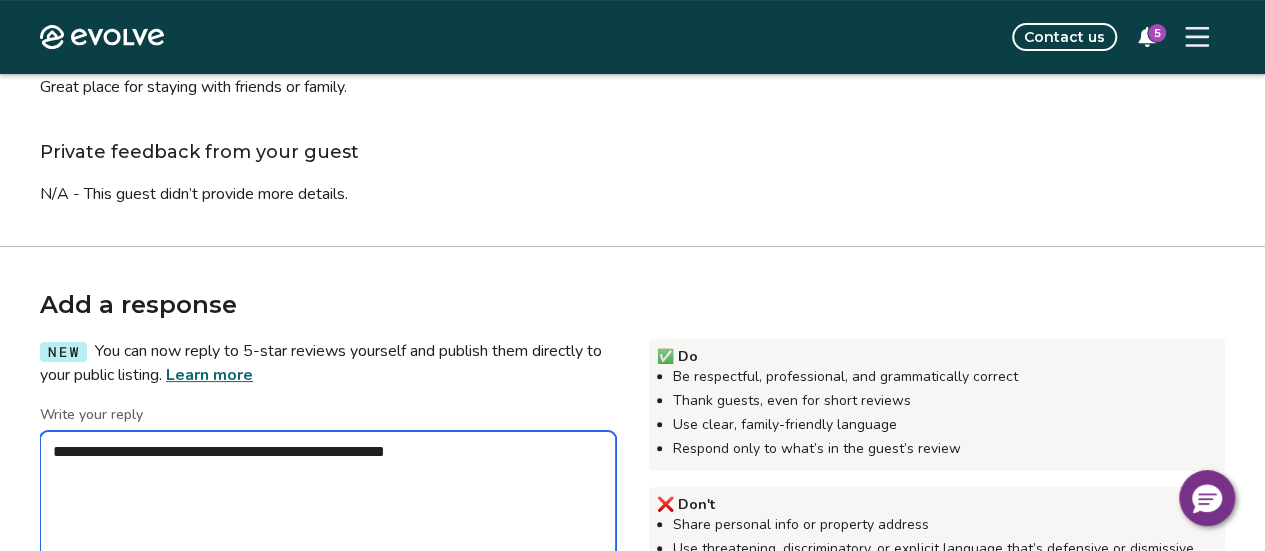 type on "*" 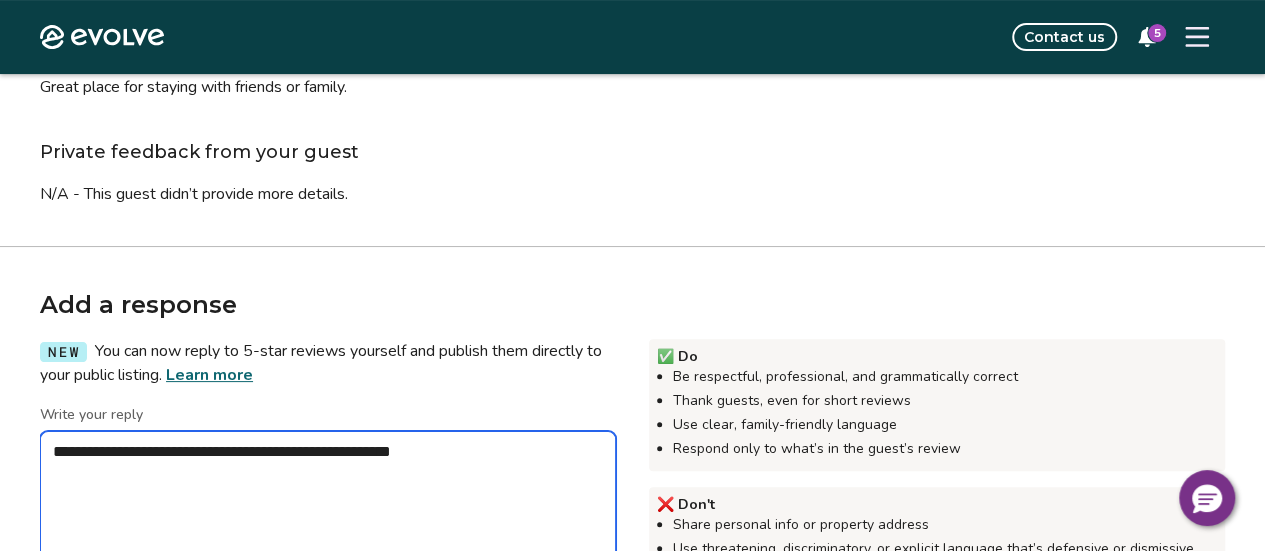 type on "*" 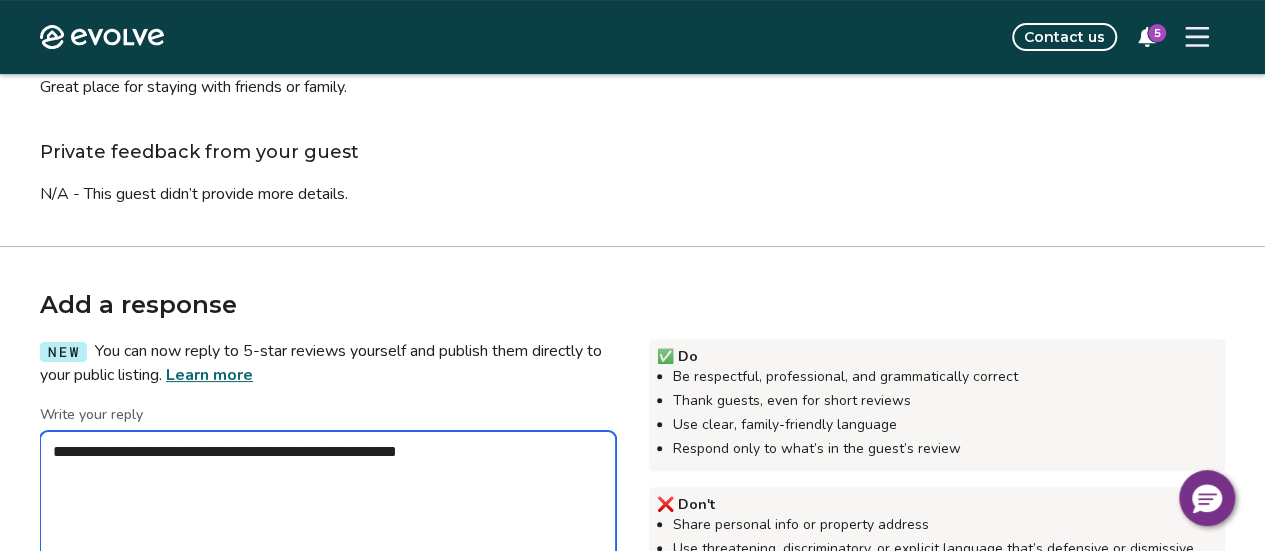 type on "*" 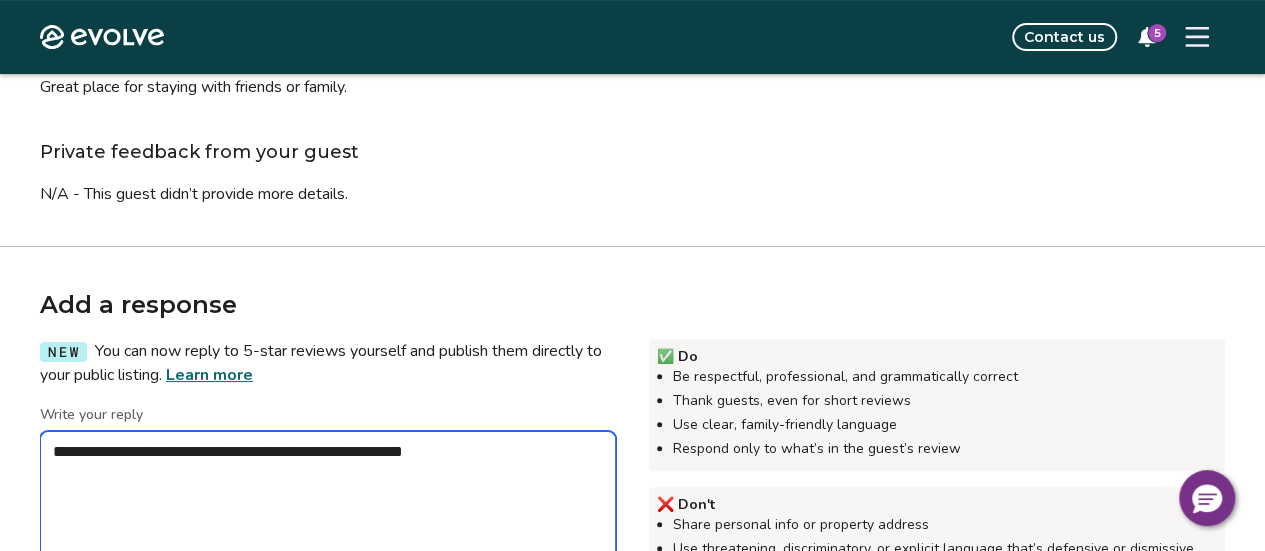 type on "*" 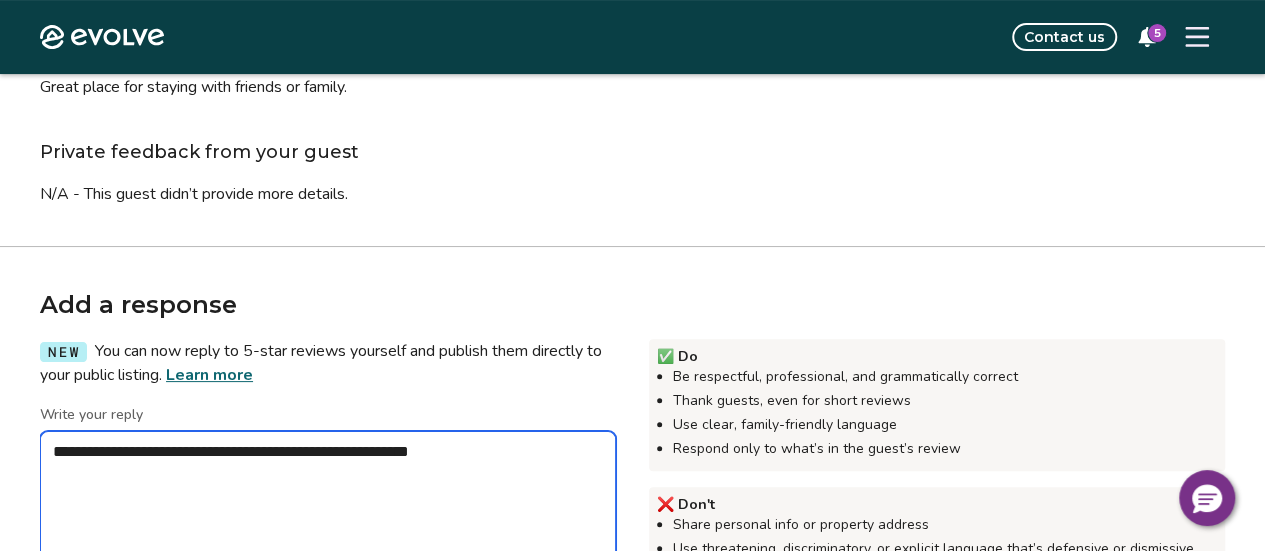 type on "*" 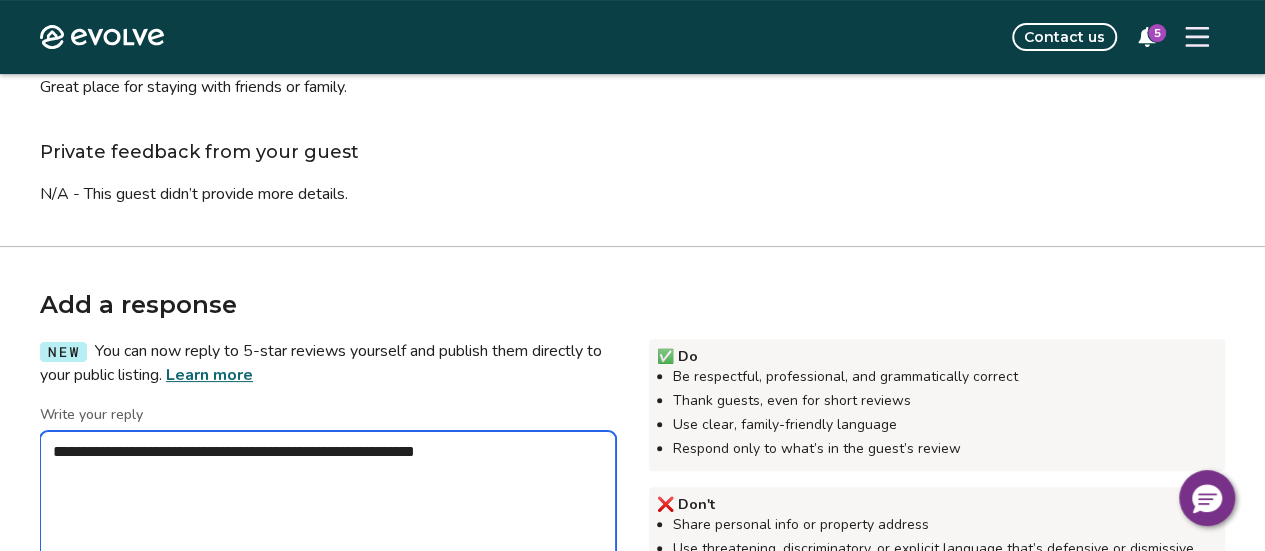 type on "*" 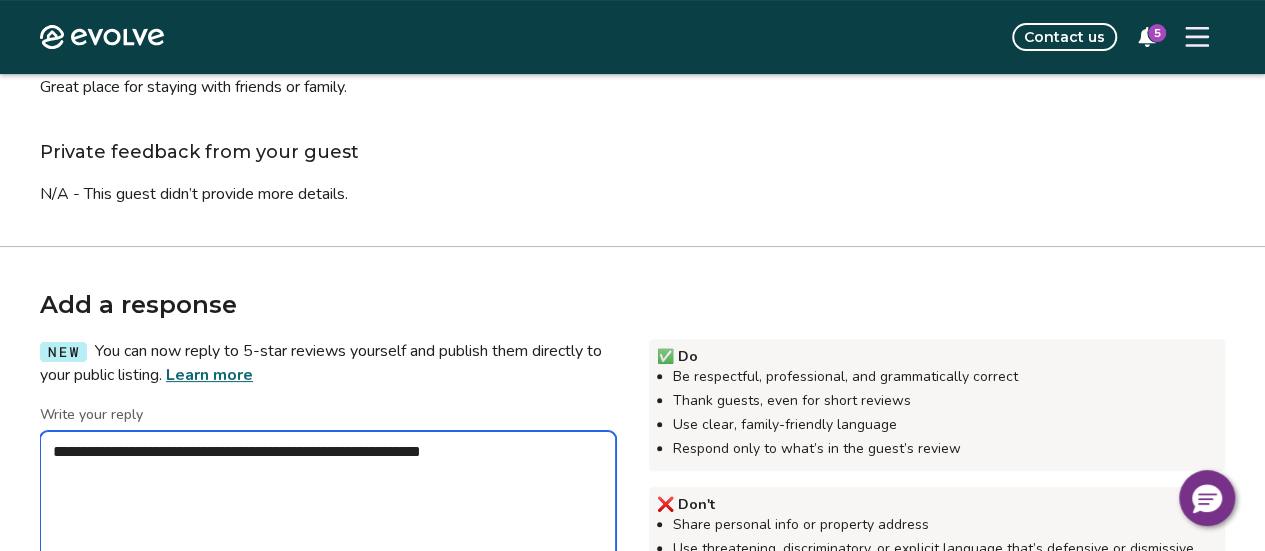 type on "*" 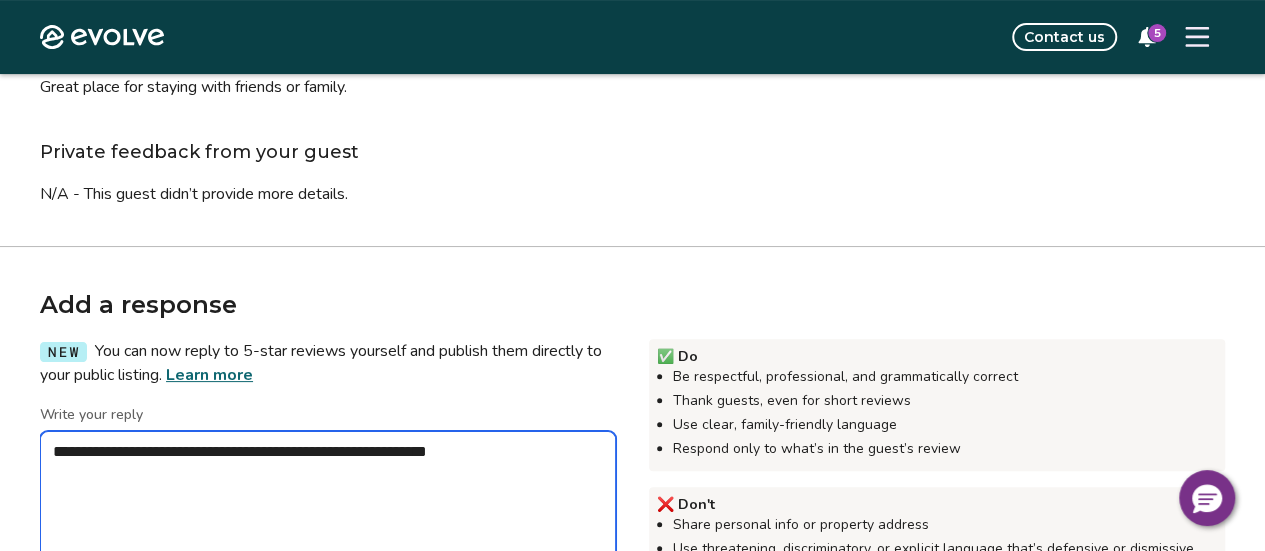 type on "*" 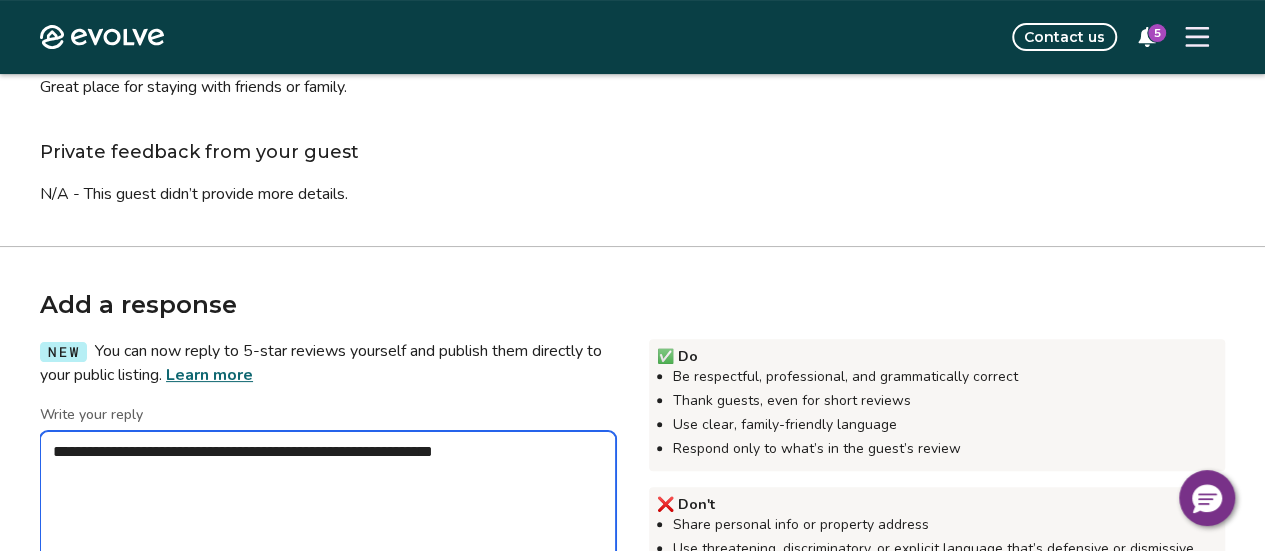 type on "*" 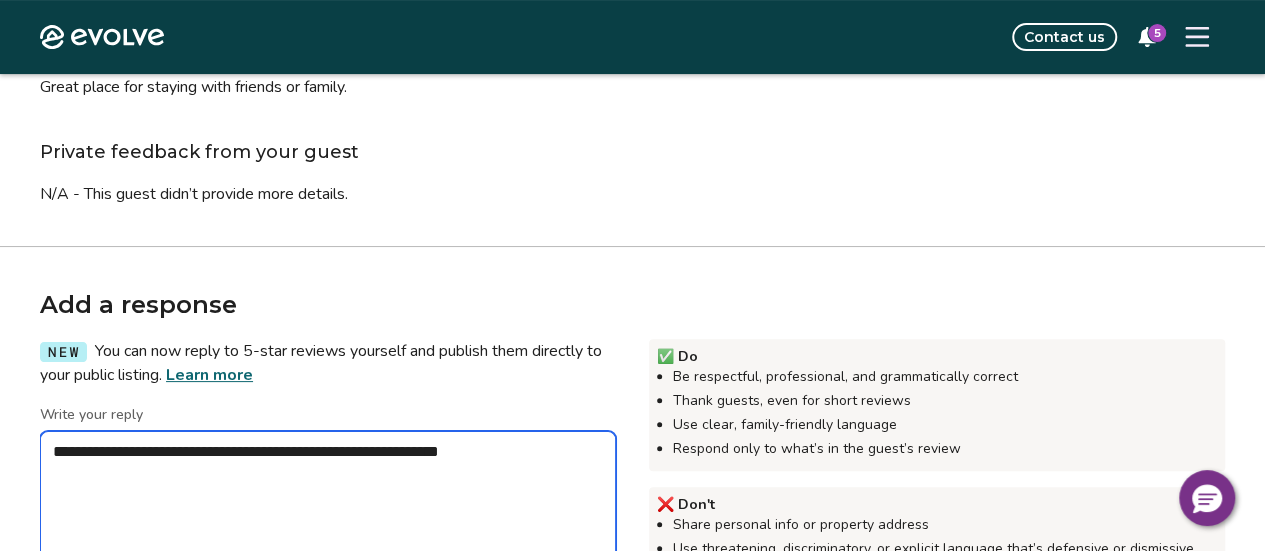type on "*" 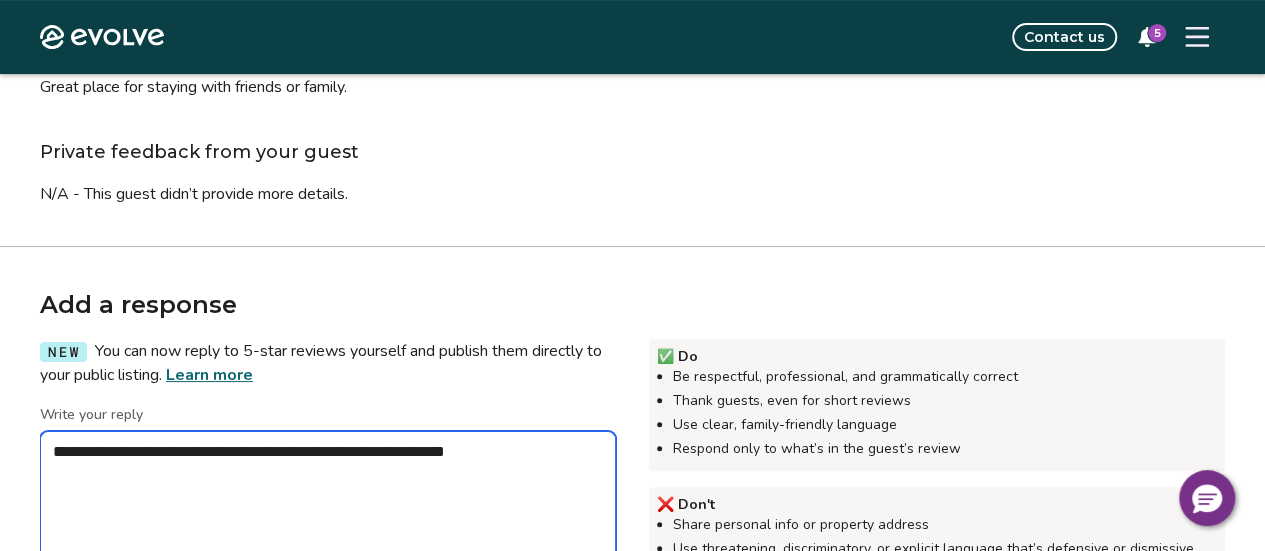 type on "*" 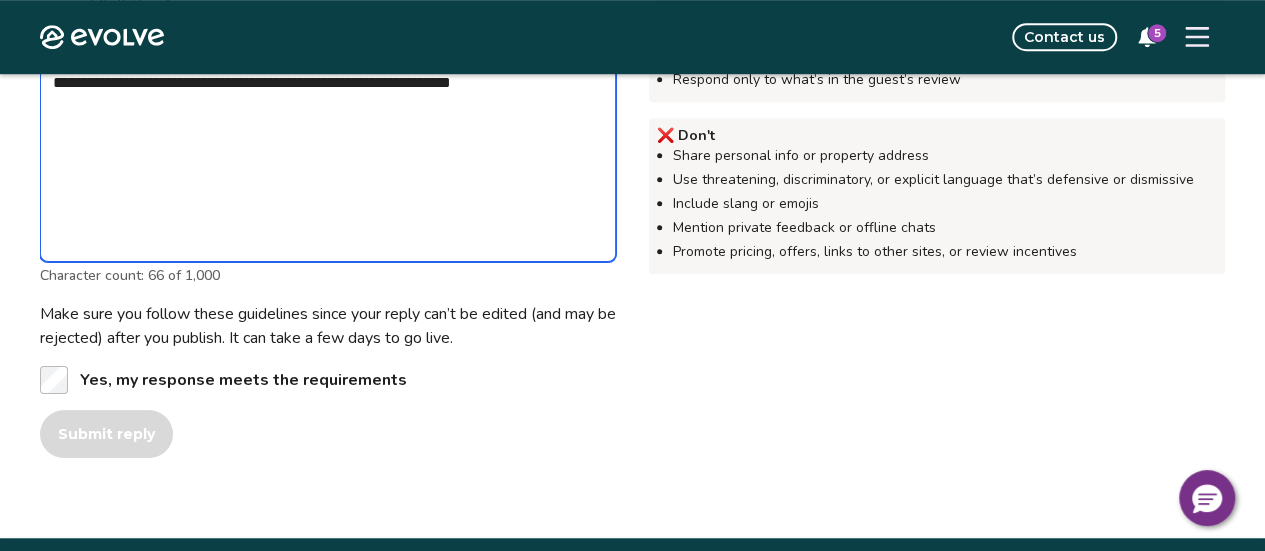 scroll, scrollTop: 589, scrollLeft: 0, axis: vertical 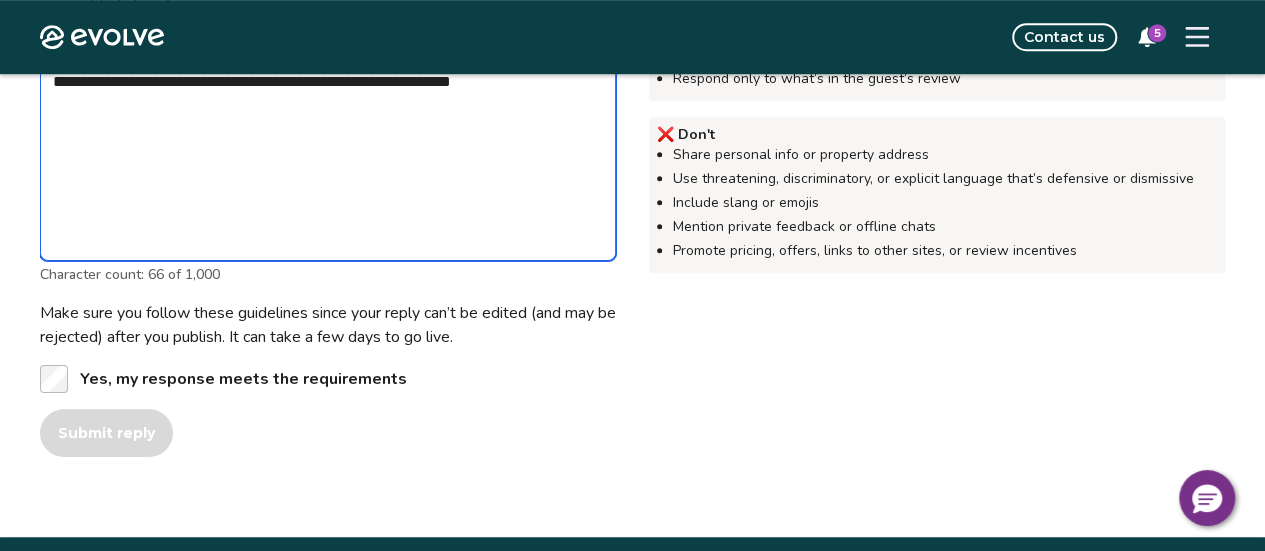 type on "**********" 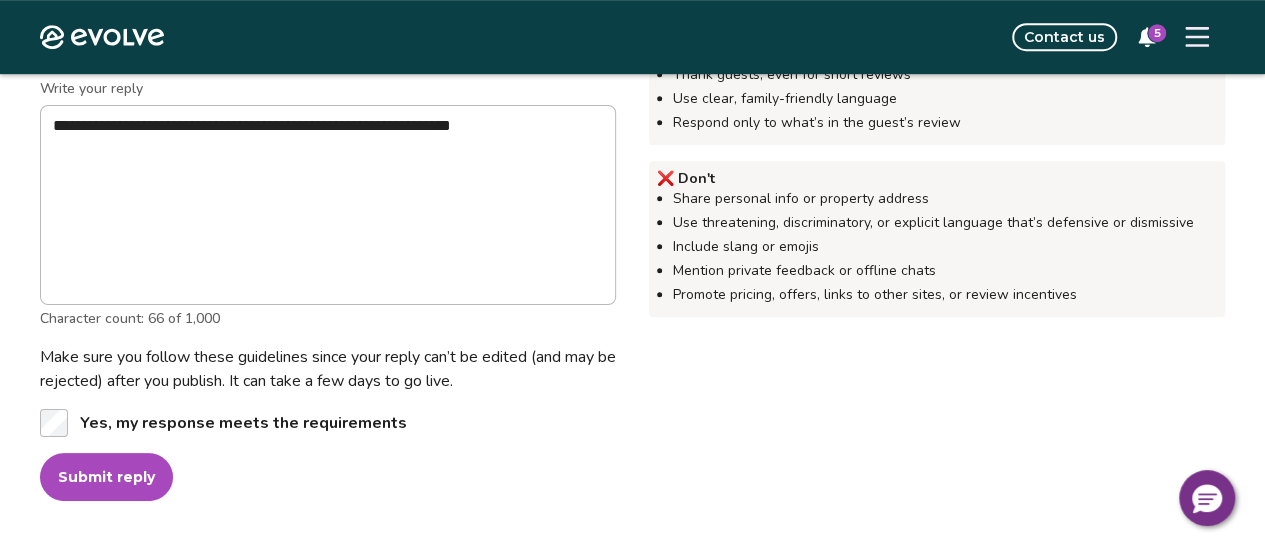 scroll, scrollTop: 547, scrollLeft: 0, axis: vertical 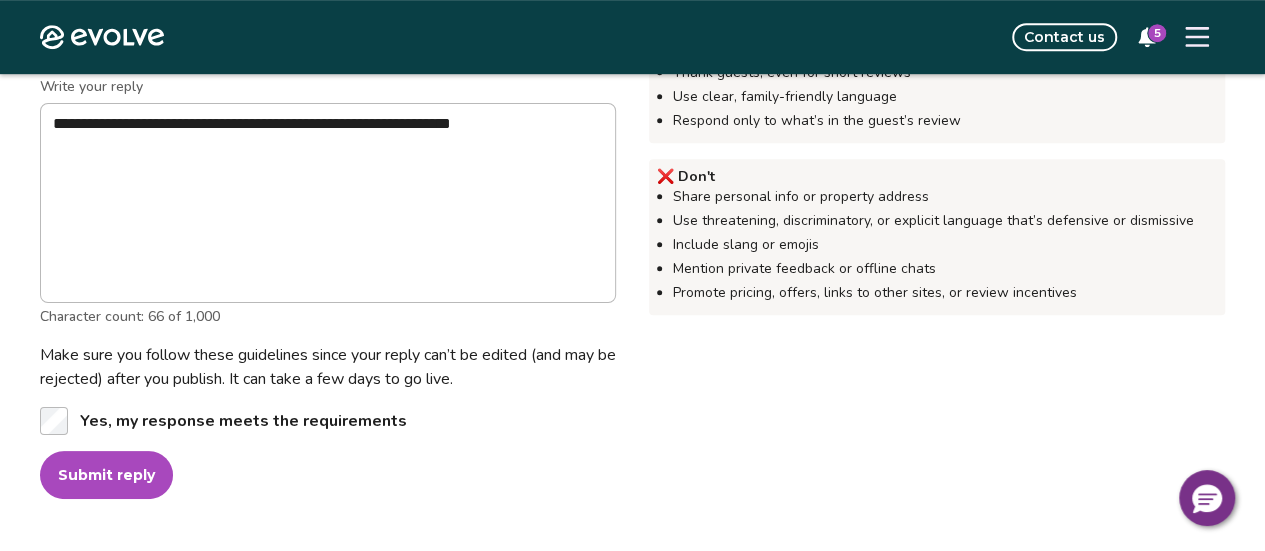 click on "Submit reply" at bounding box center (106, 475) 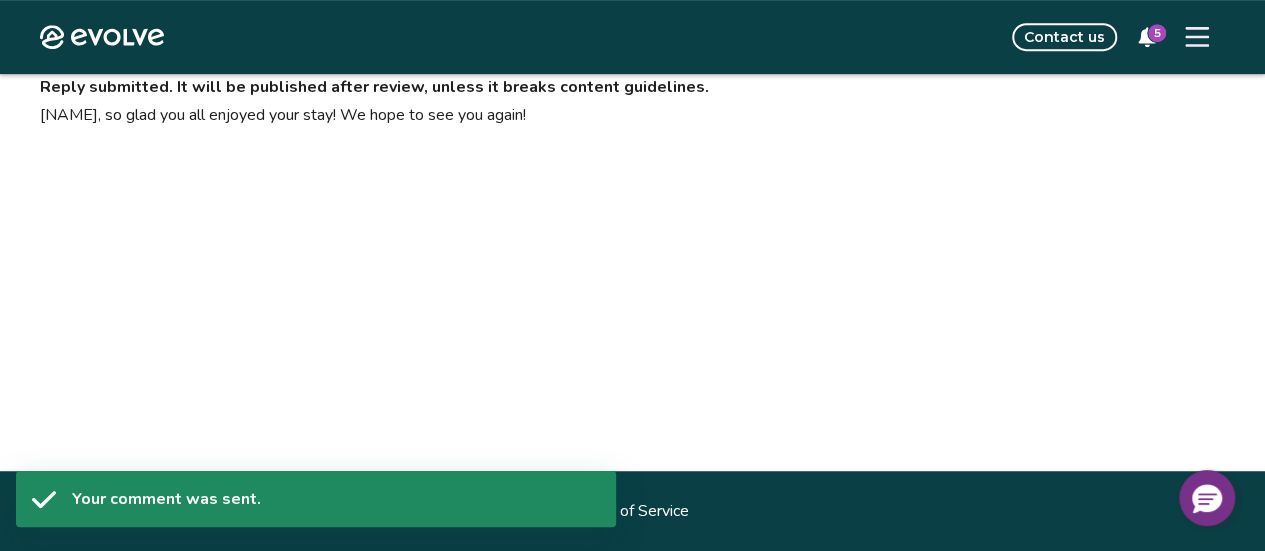 scroll, scrollTop: 482, scrollLeft: 0, axis: vertical 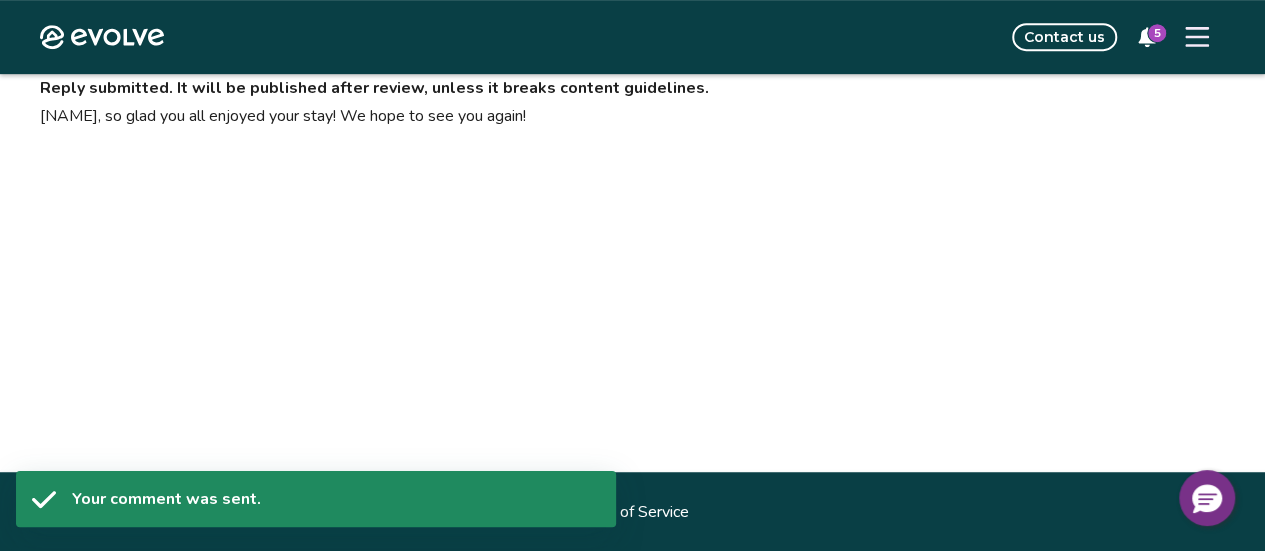 click on "Reviews | Listing ID:  [NUMBER] Great place for staying with friends or family. [NAME] [LAST]  ·  [MONTH] [DAY], [YEAR]  ·  Airbnb 5 Great place for staying with friends or family. Private feedback from your guest N/A - This guest didn’t provide more details. Your response Reply submitted. It will be published after review, unless it breaks content guidelines. [NAME], so glad you all enjoyed your stay!  We hope to see you again!" at bounding box center (632, 32) 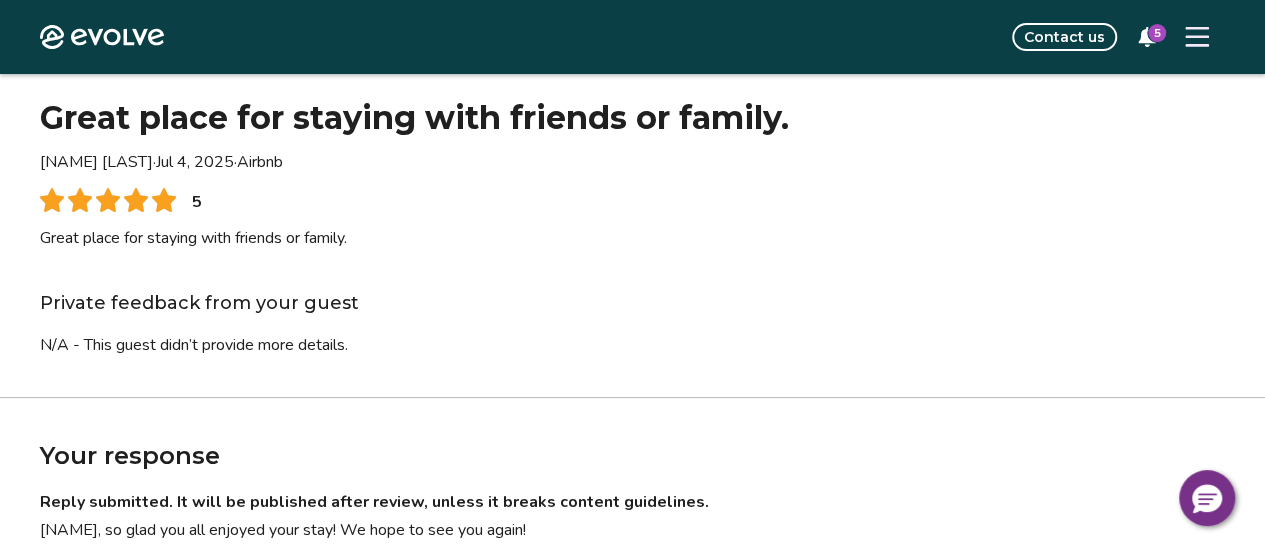 scroll, scrollTop: 0, scrollLeft: 0, axis: both 